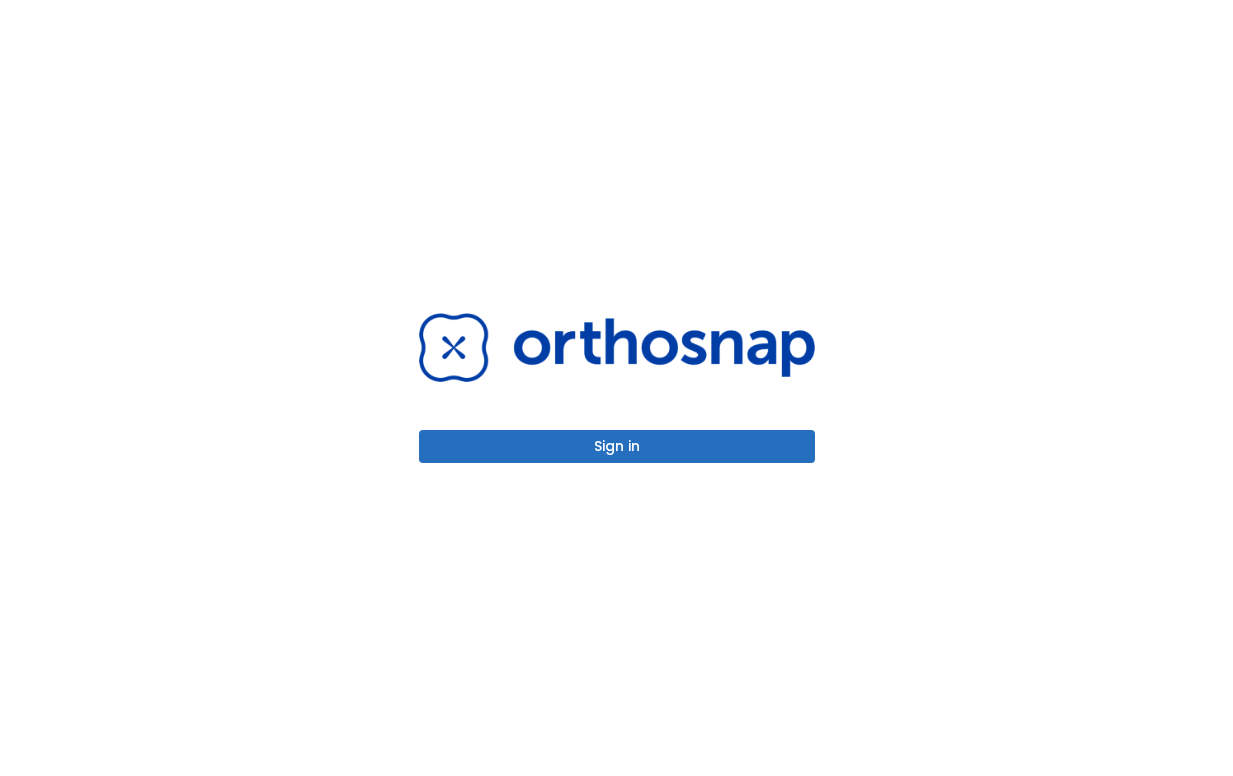 scroll, scrollTop: 0, scrollLeft: 0, axis: both 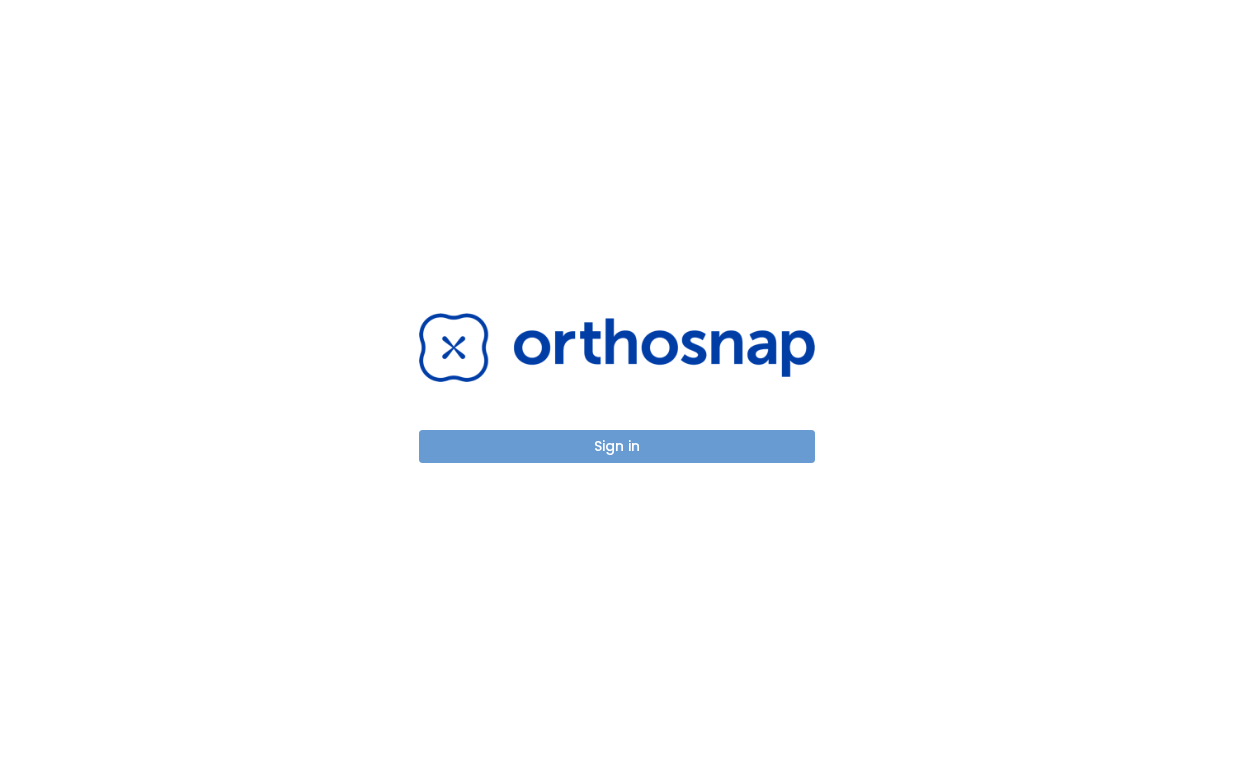 click on "Sign in" at bounding box center [617, 446] 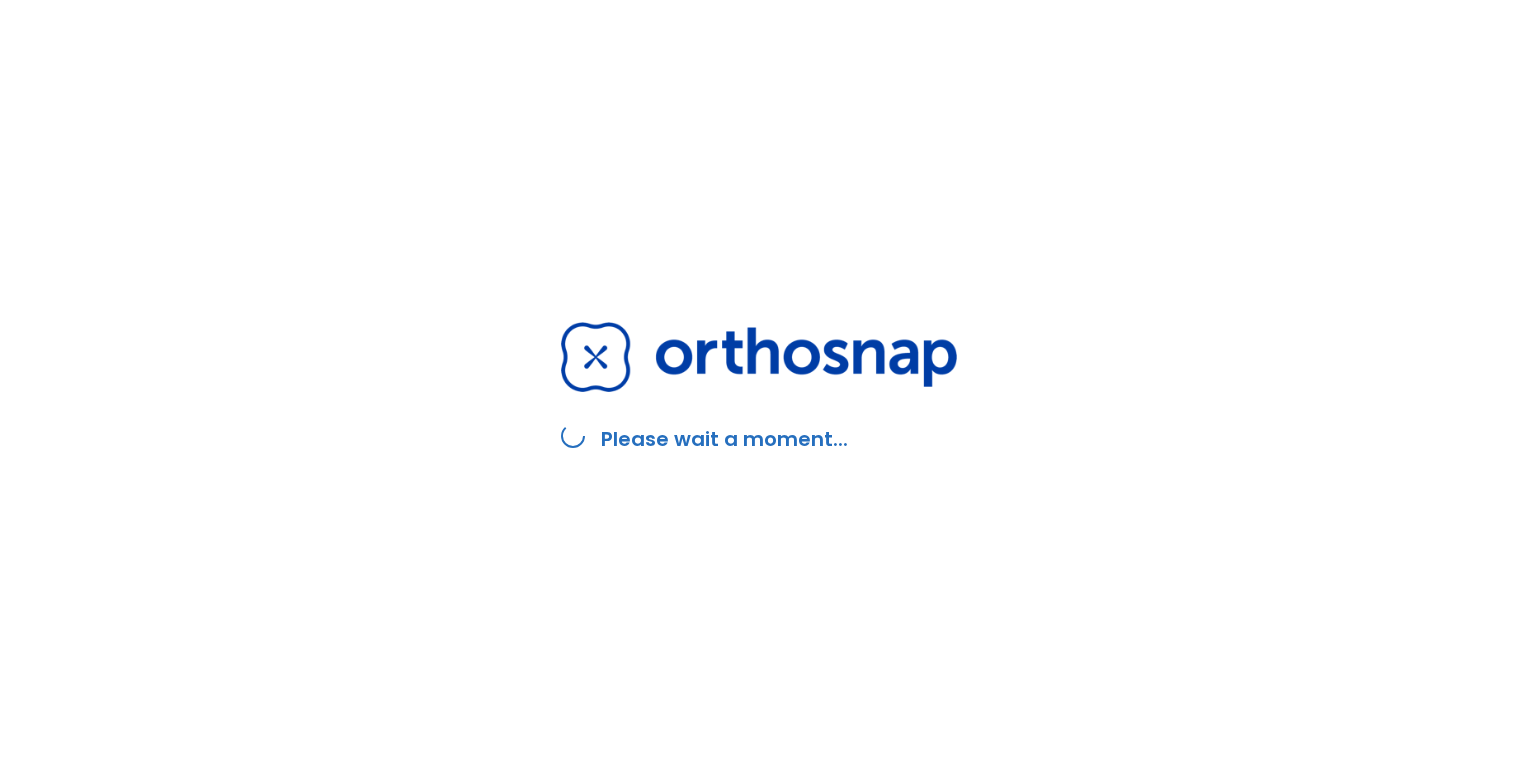 scroll, scrollTop: 0, scrollLeft: 0, axis: both 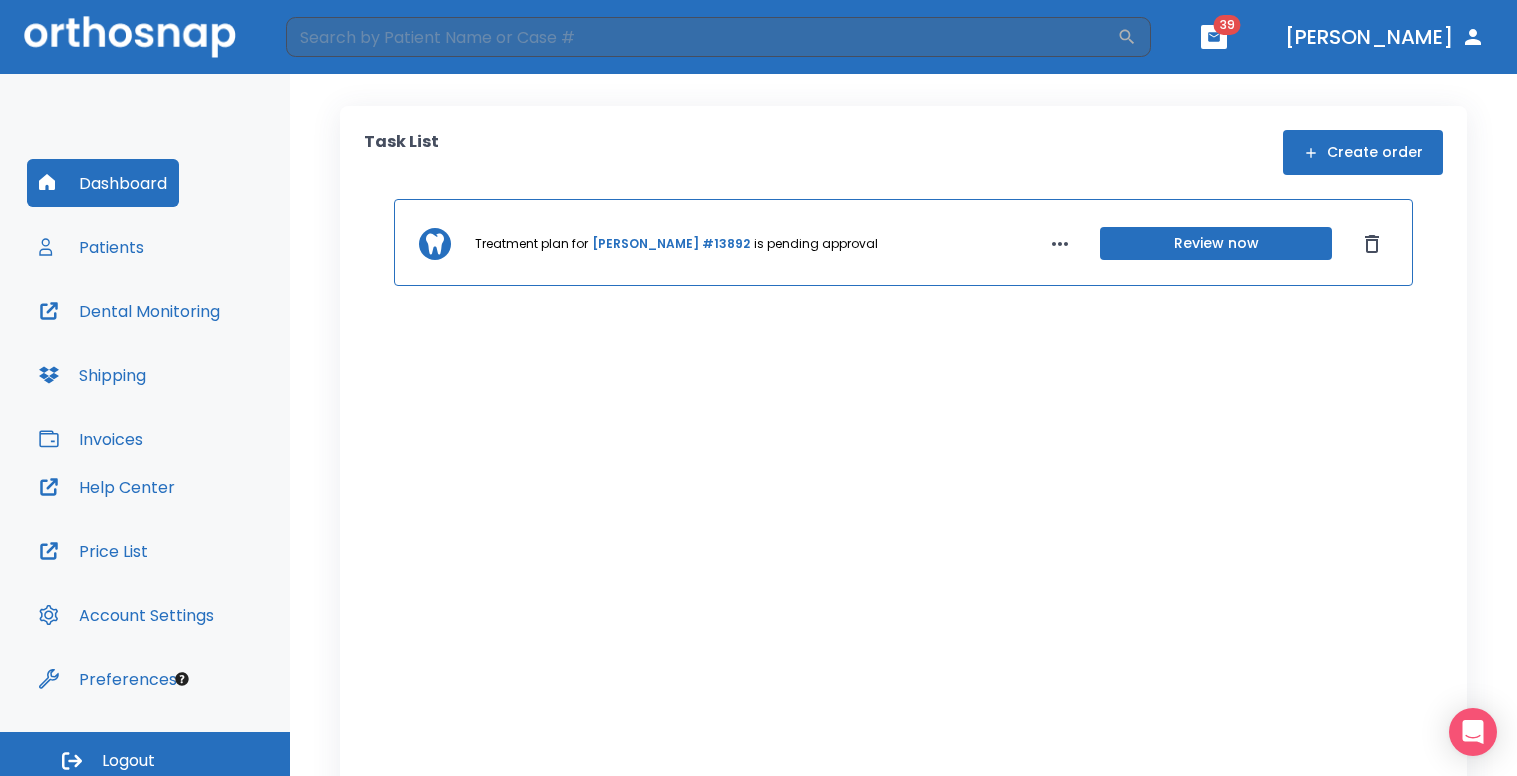 click on "Patients" at bounding box center (91, 247) 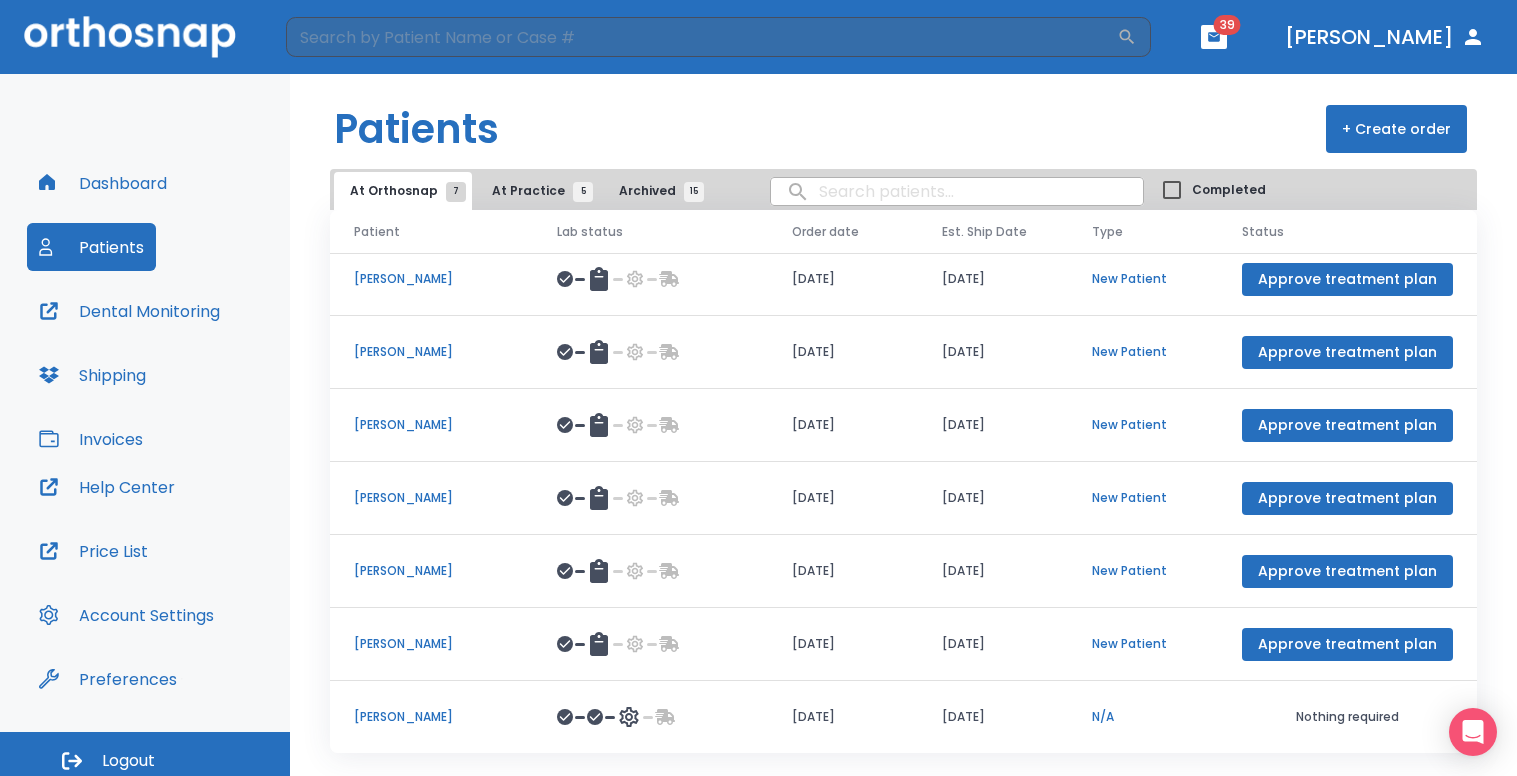 scroll, scrollTop: 12, scrollLeft: 0, axis: vertical 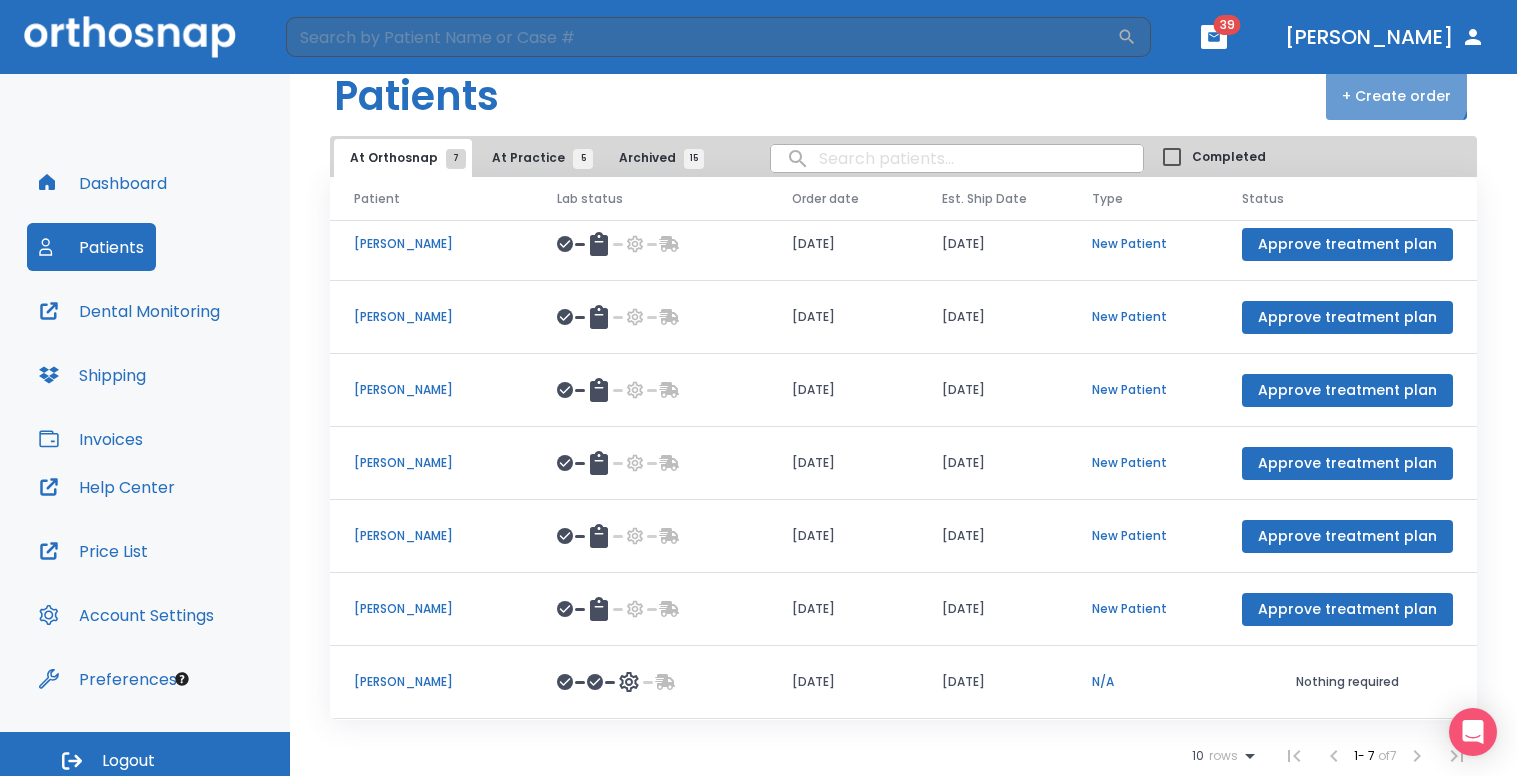 click on "+ Create order" at bounding box center [1396, 96] 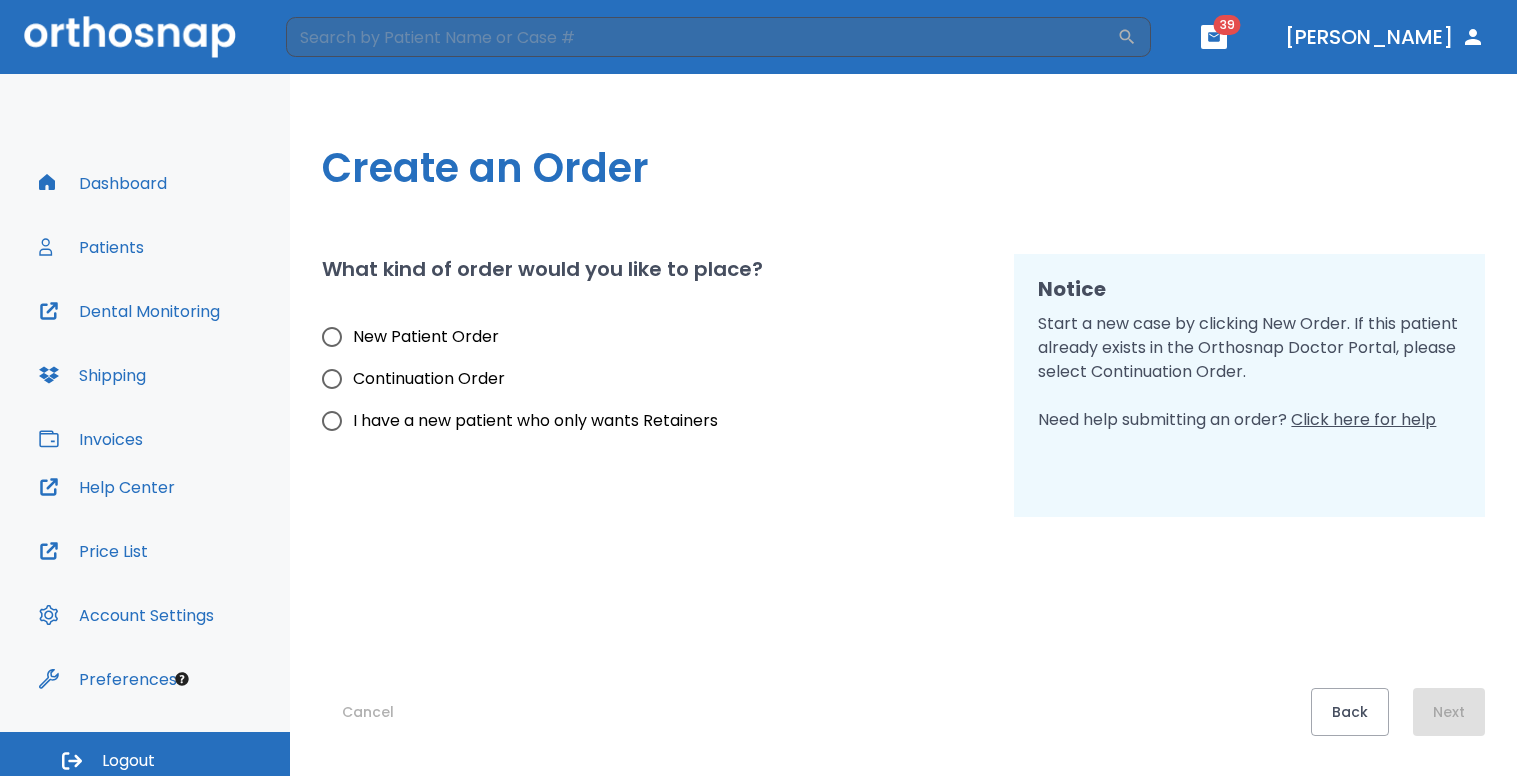click on "New Patient Order" at bounding box center [332, 337] 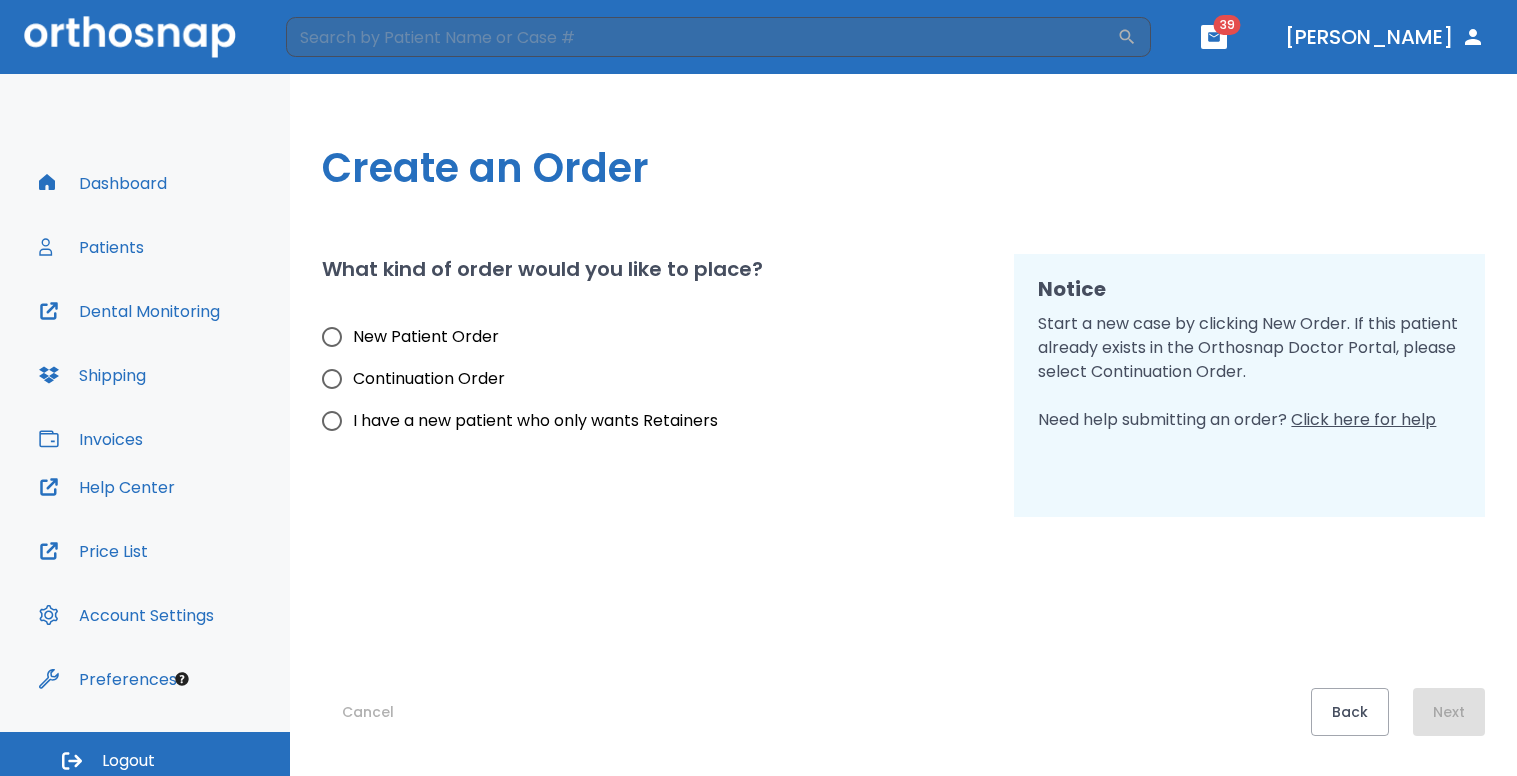 radio on "true" 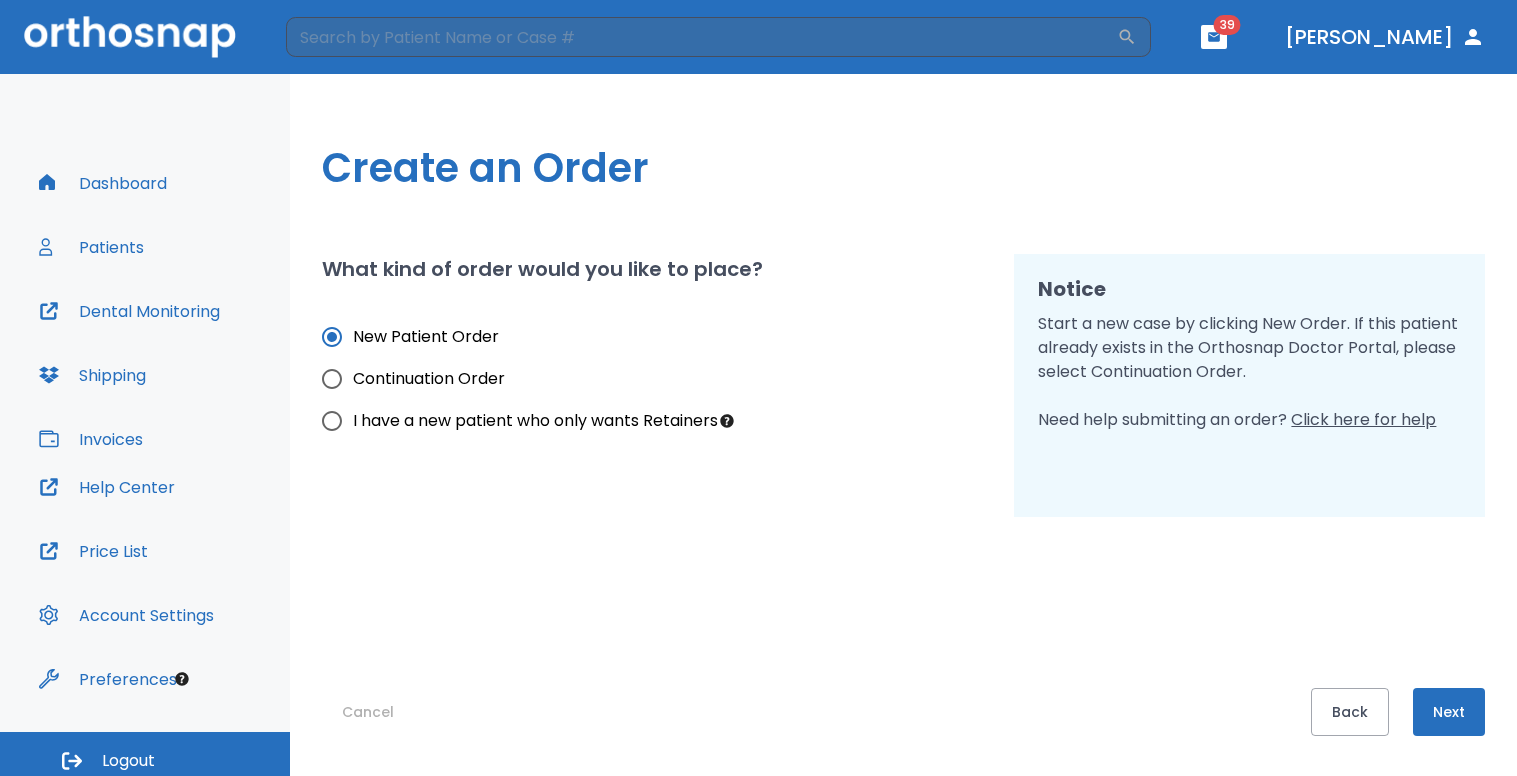 click on "Next" at bounding box center [1449, 712] 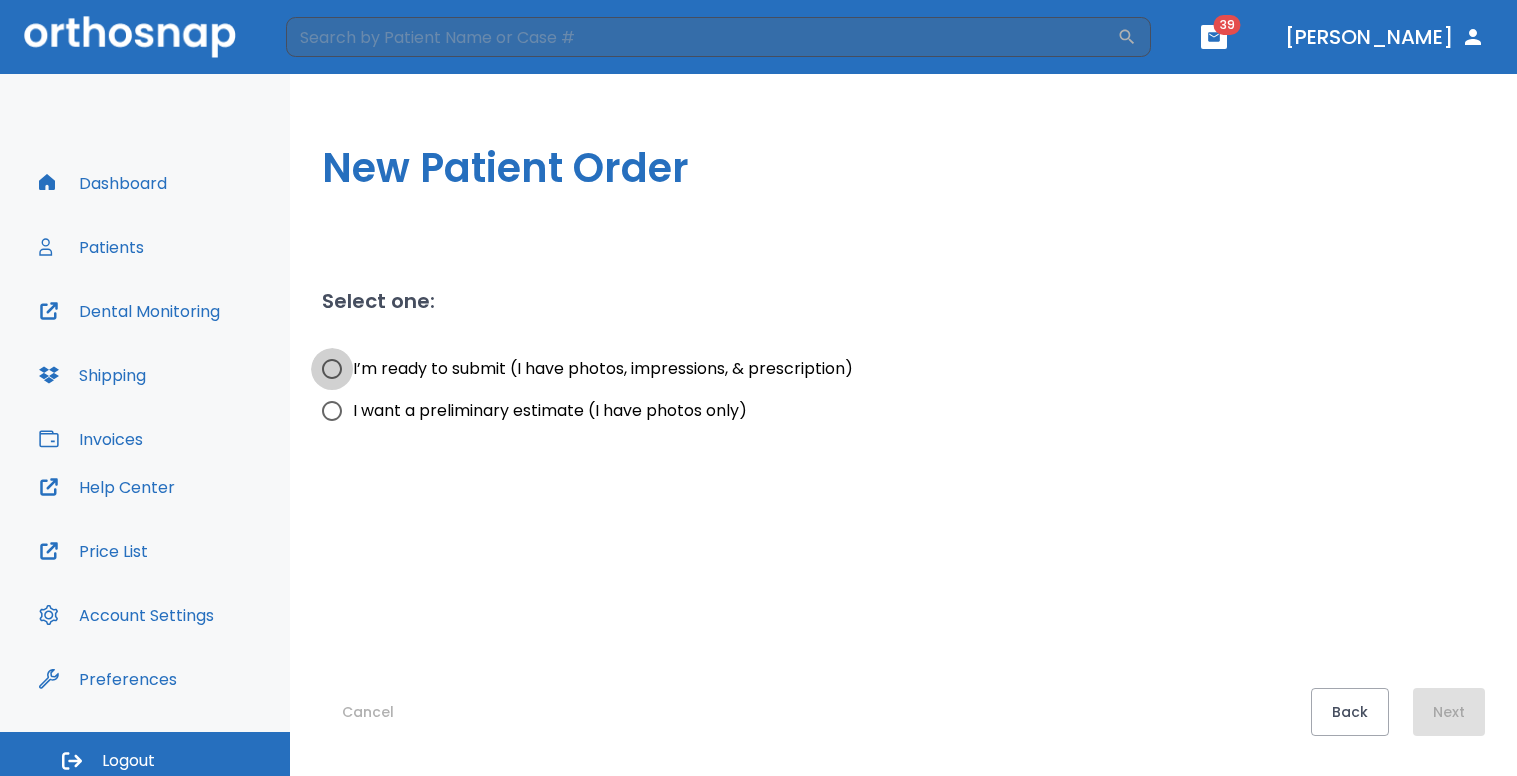 drag, startPoint x: 333, startPoint y: 372, endPoint x: 564, endPoint y: 469, distance: 250.53941 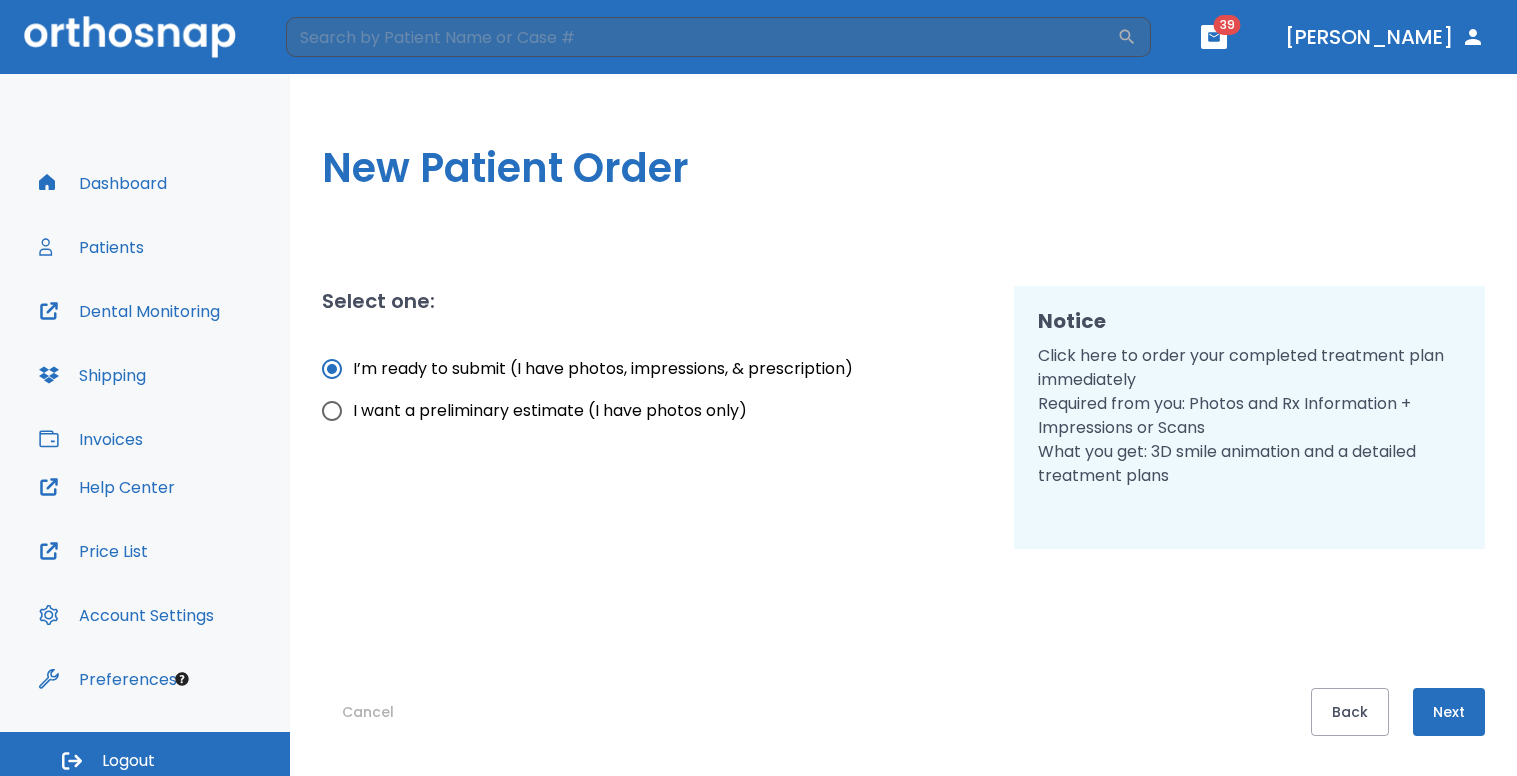 click on "Next" at bounding box center (1449, 712) 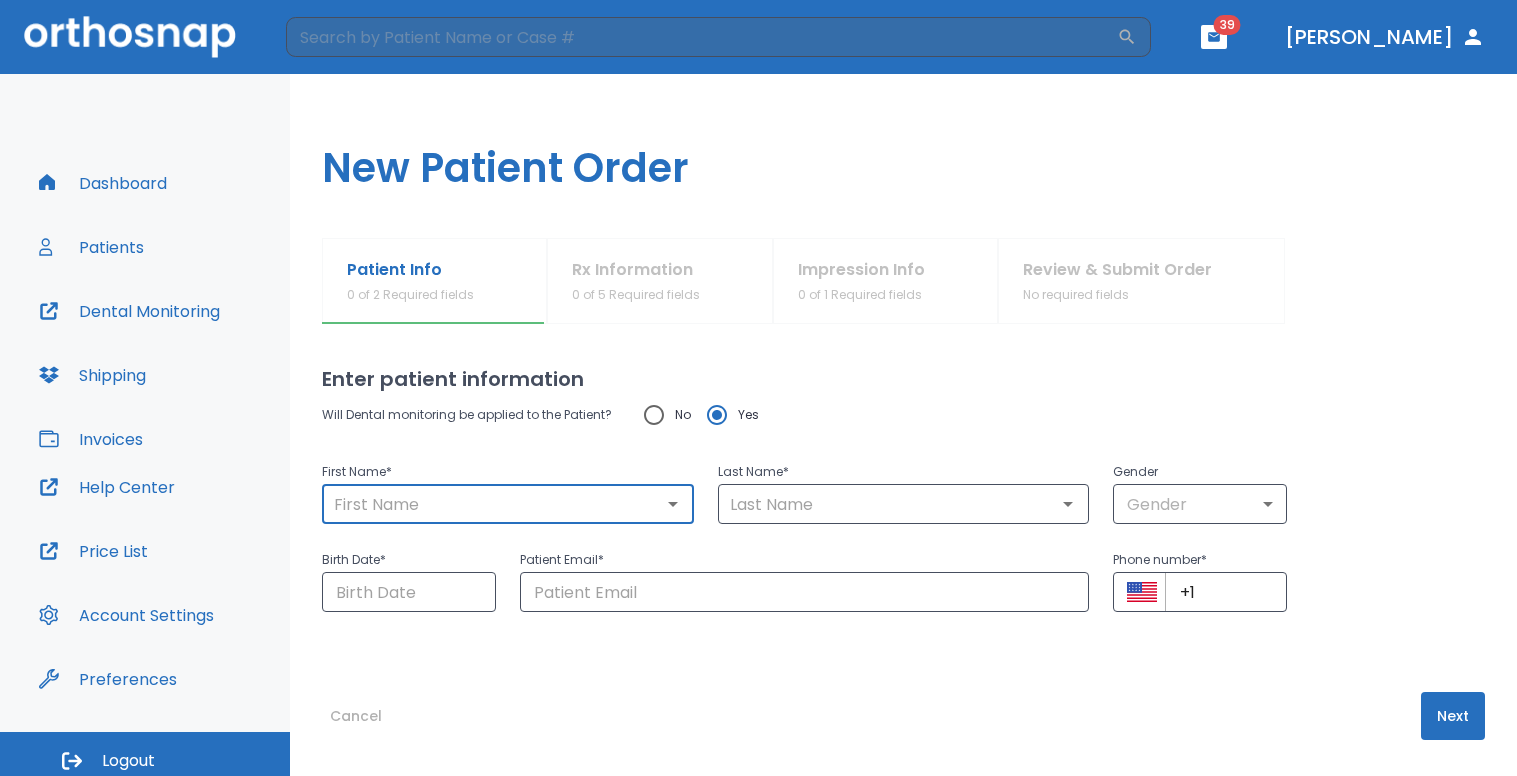 click at bounding box center [508, 504] 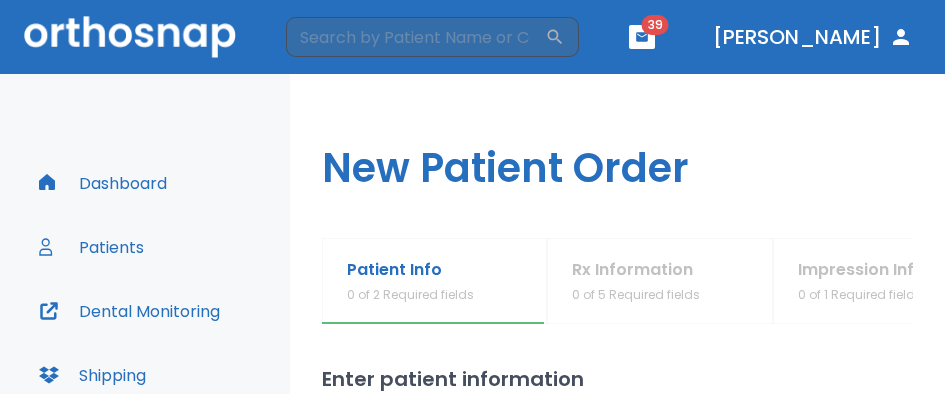 click on "Enter patient information" at bounding box center (617, 379) 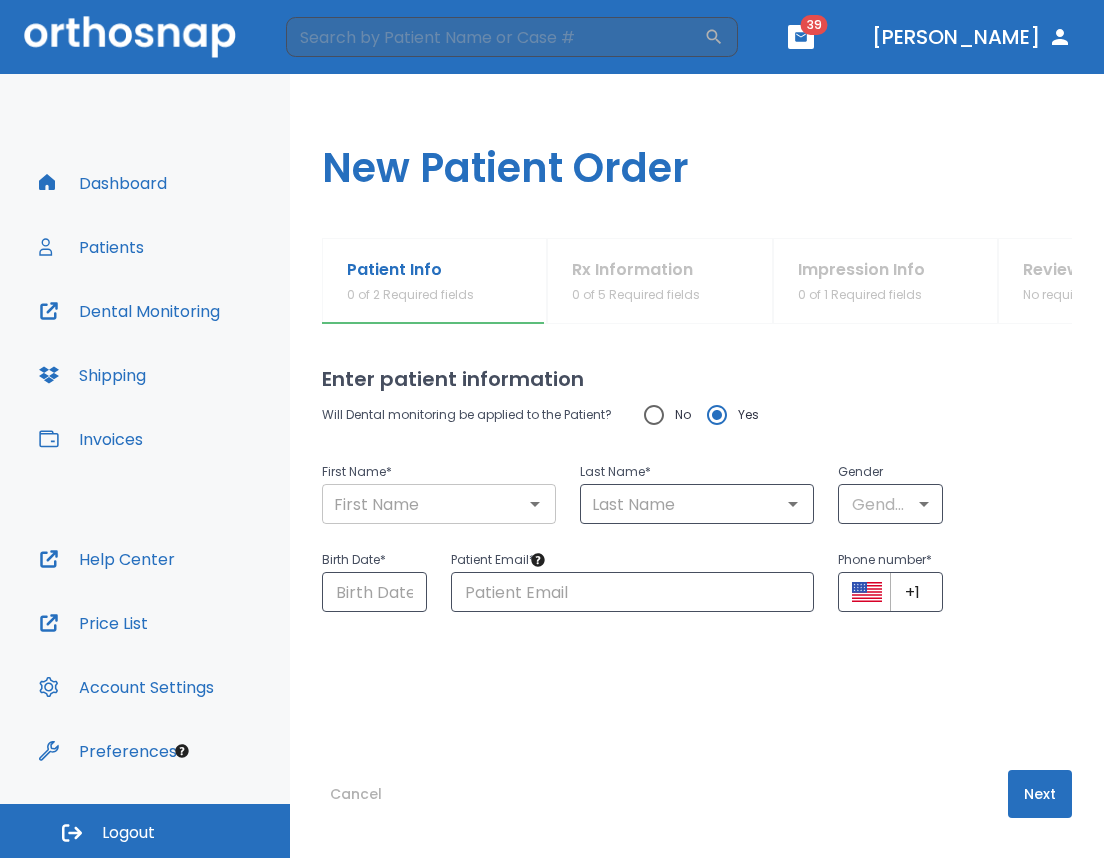 click at bounding box center (439, 504) 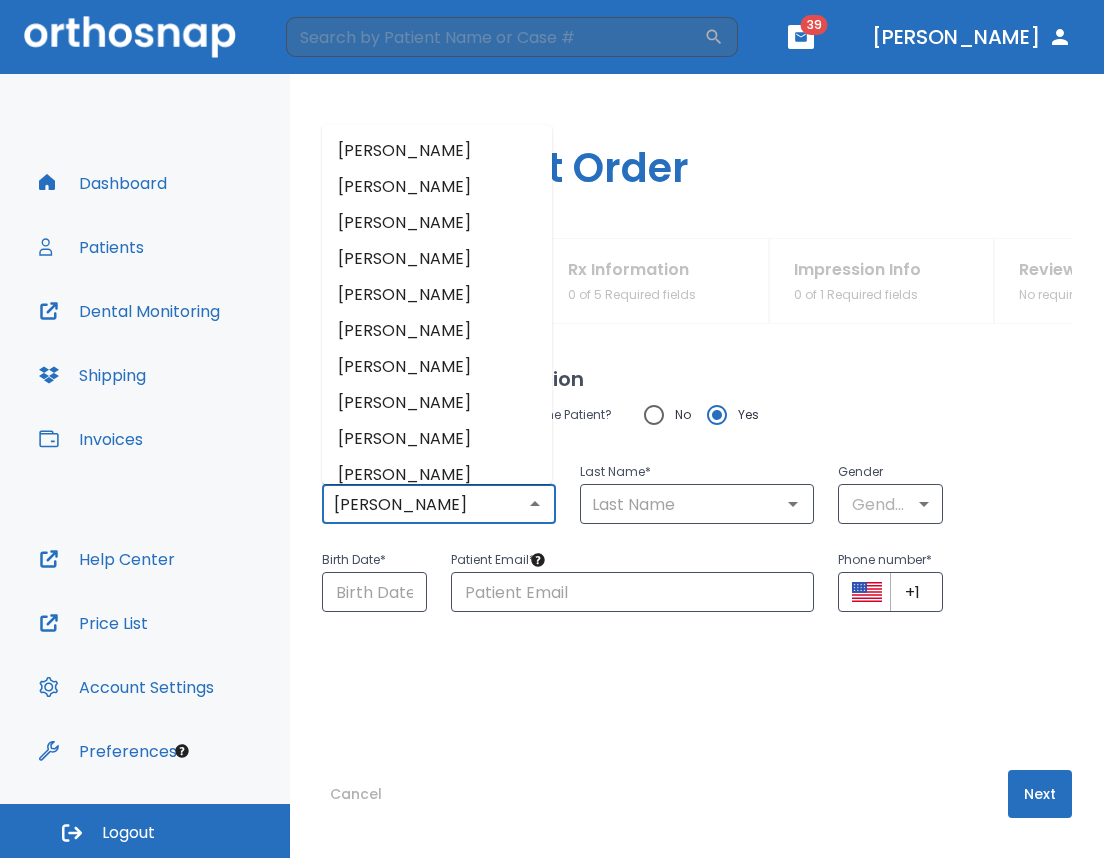 type on "Megan" 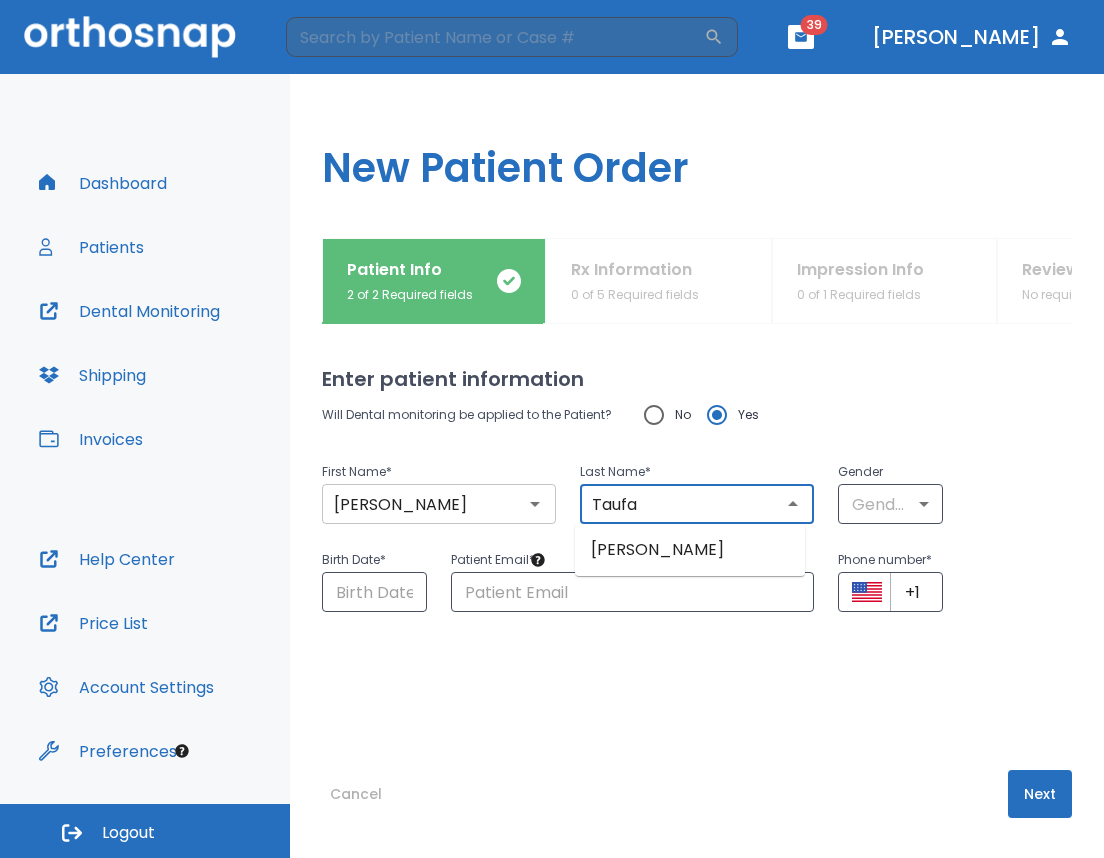 type on "Taufa" 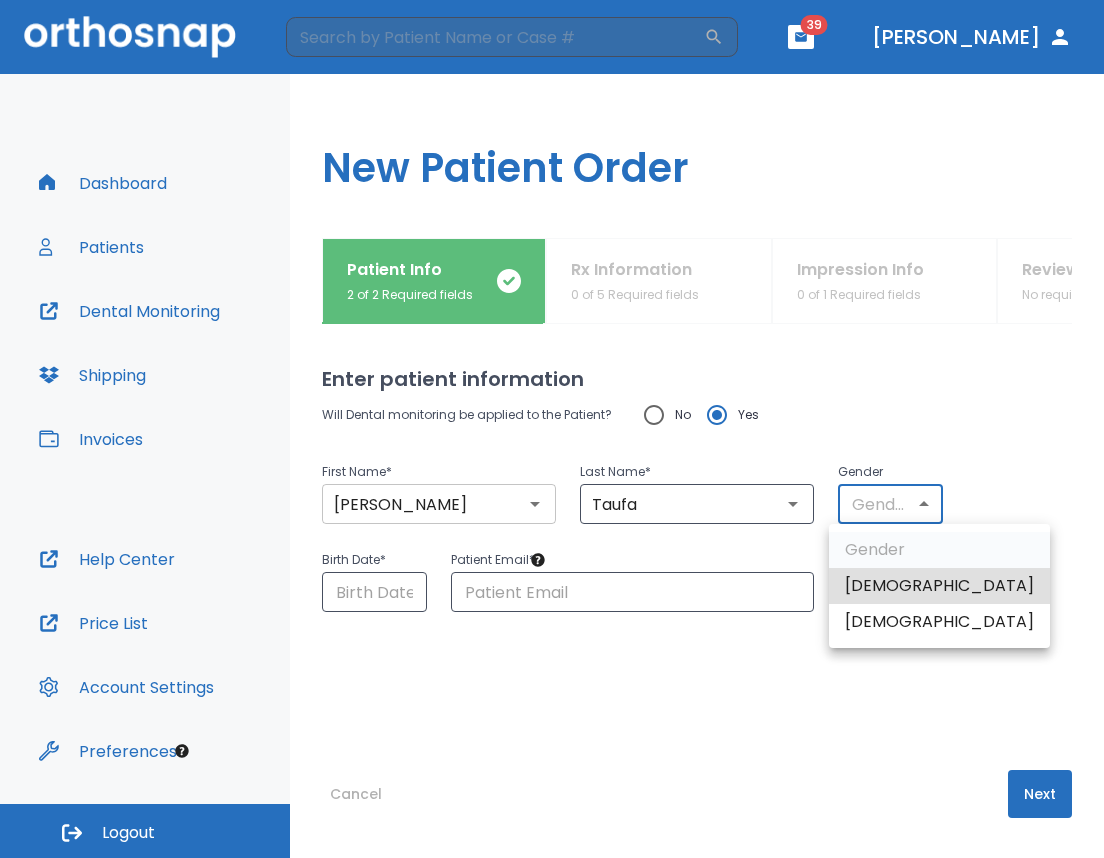 type 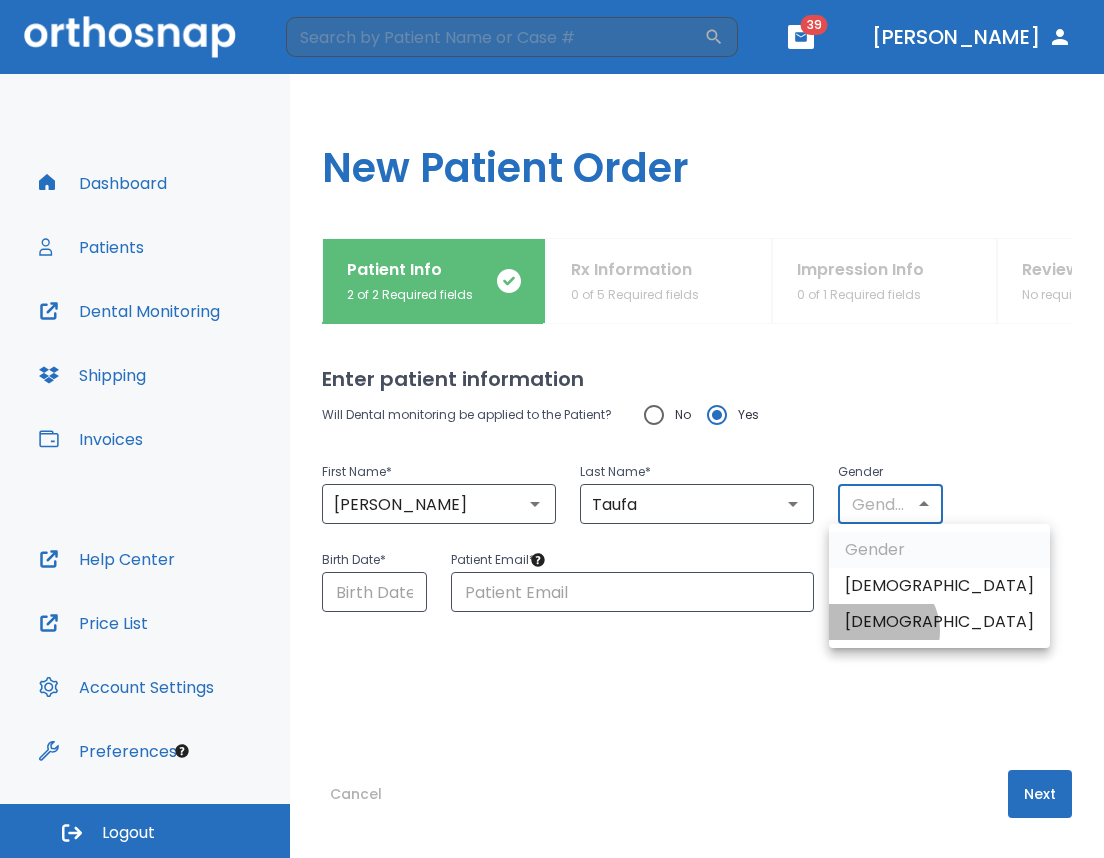 click on "Female" at bounding box center (939, 622) 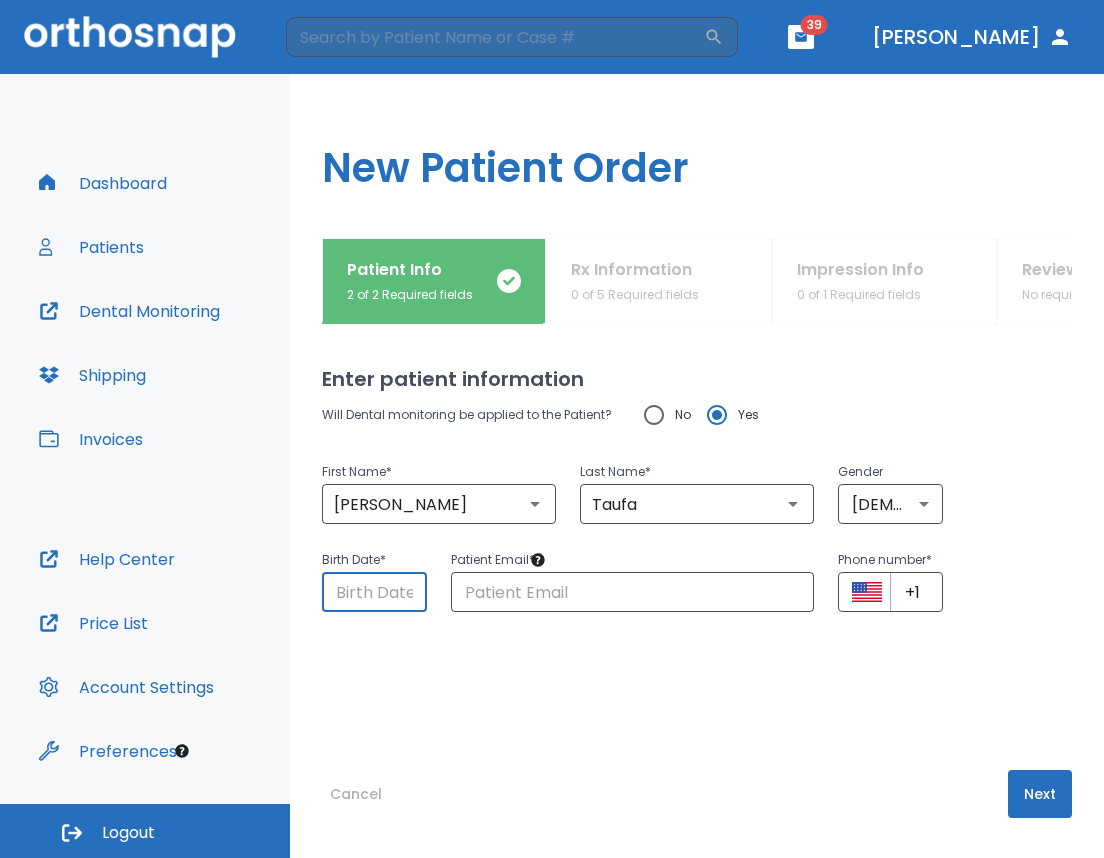 click at bounding box center [374, 592] 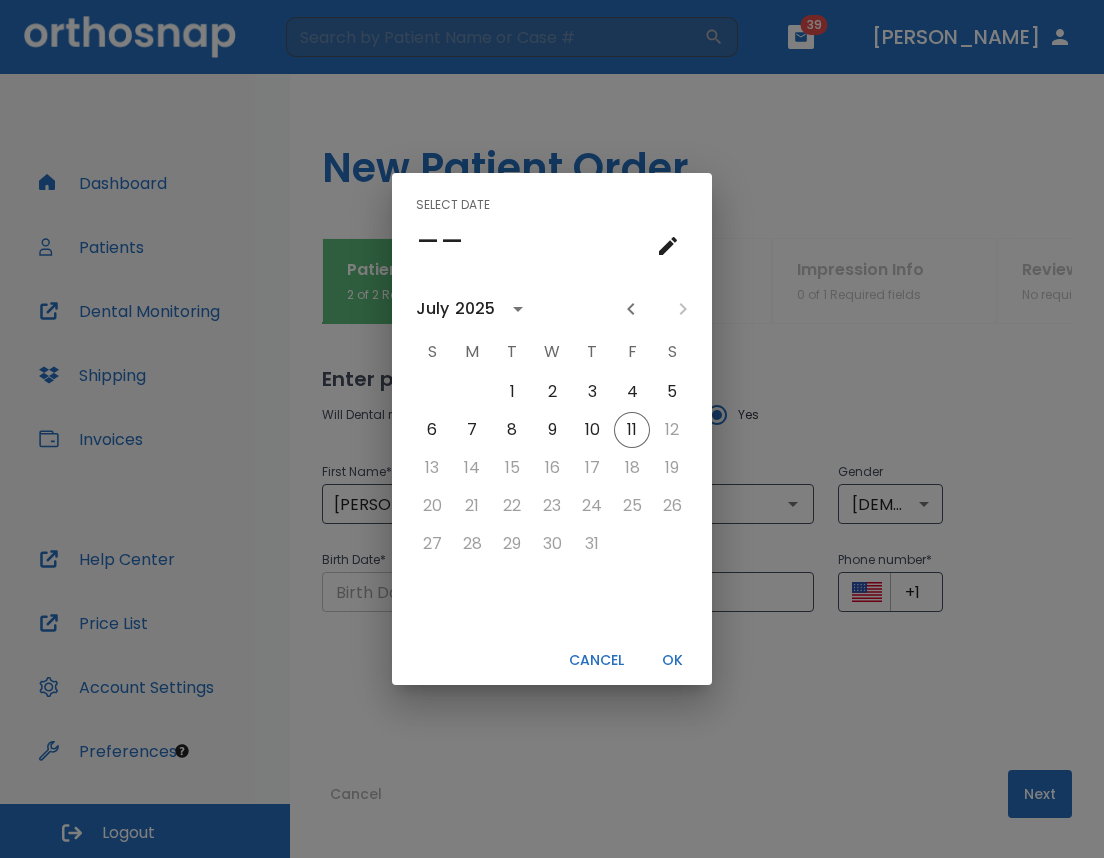 type 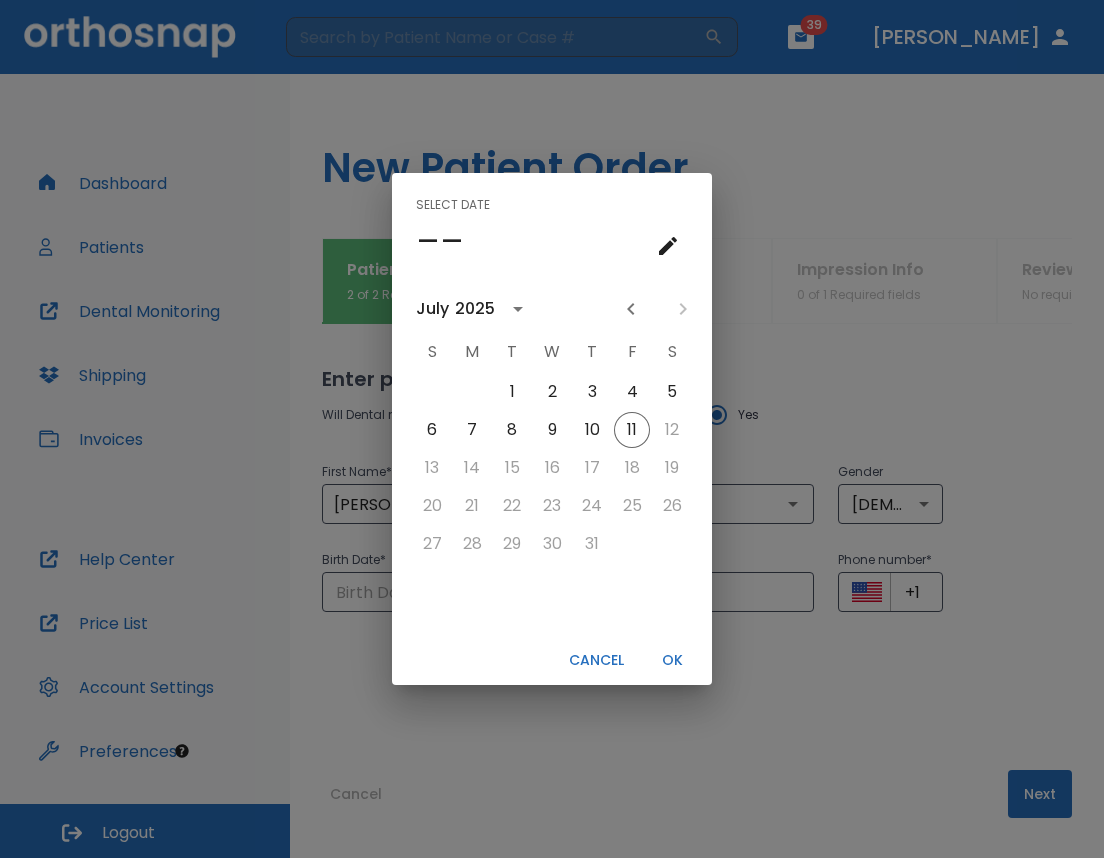 click 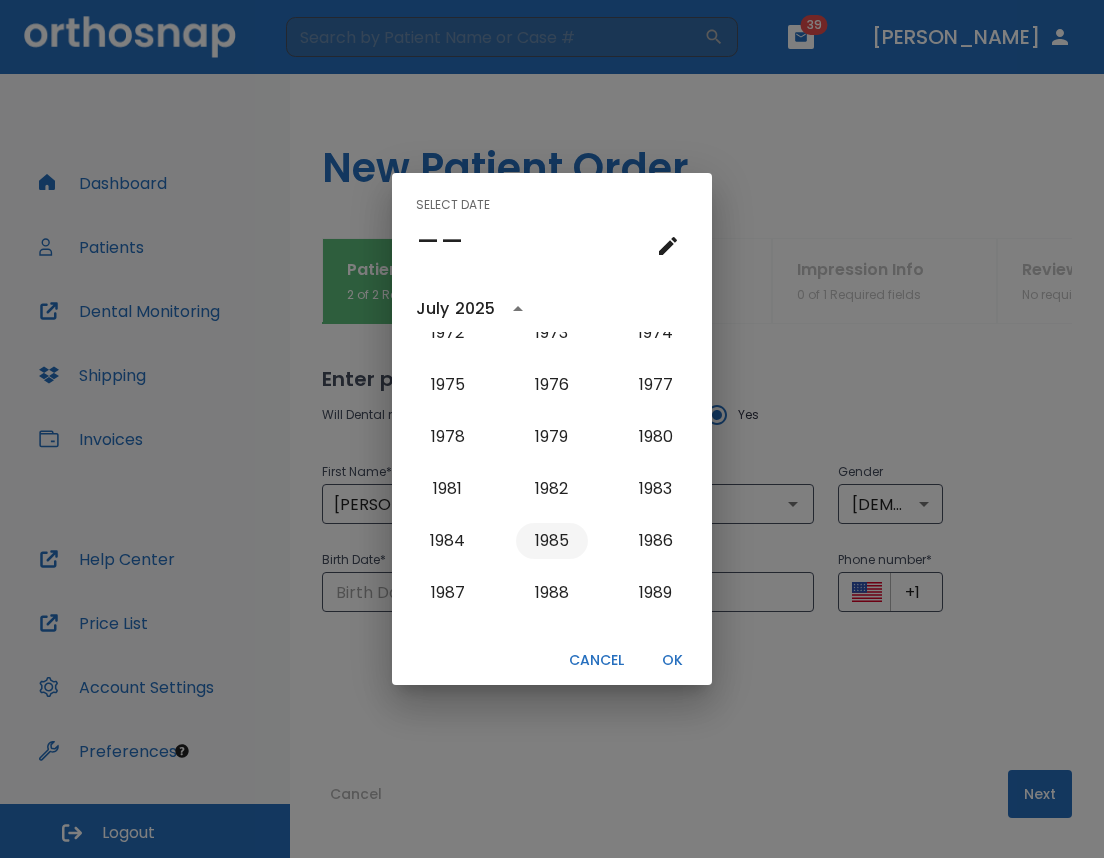 scroll, scrollTop: 1306, scrollLeft: 0, axis: vertical 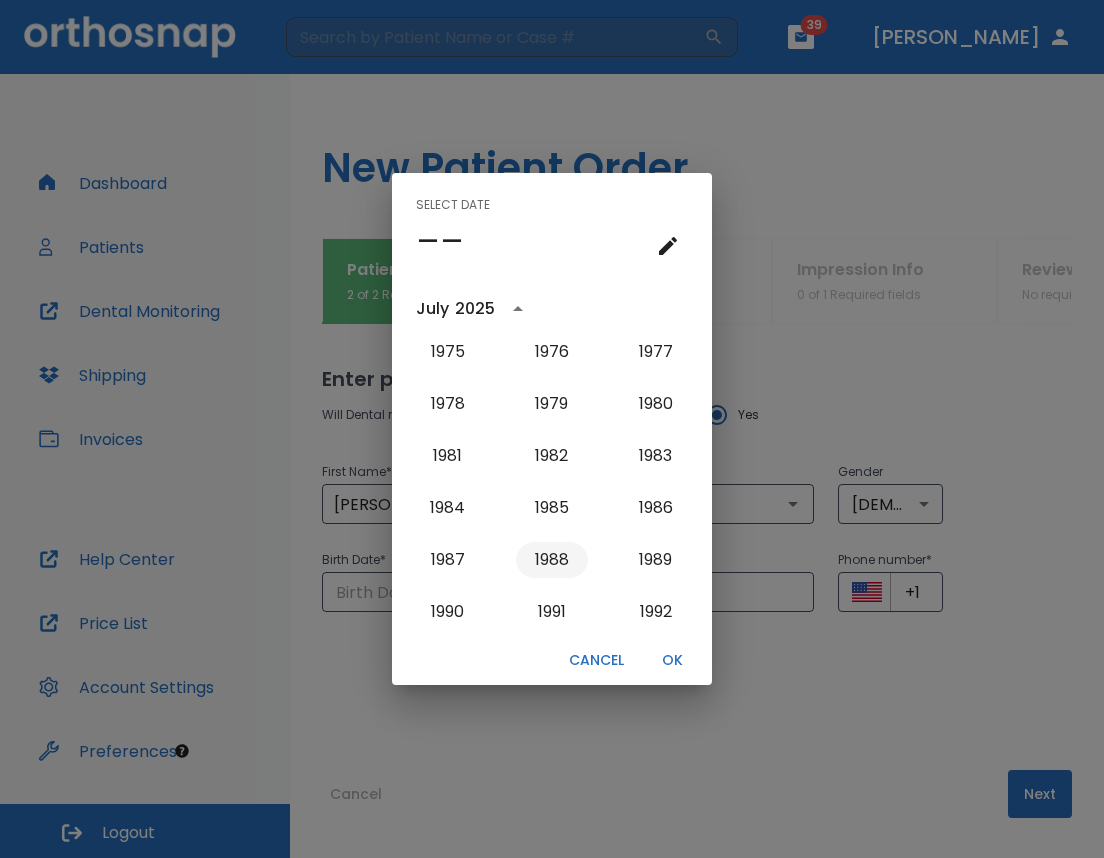 click on "1988" at bounding box center [552, 560] 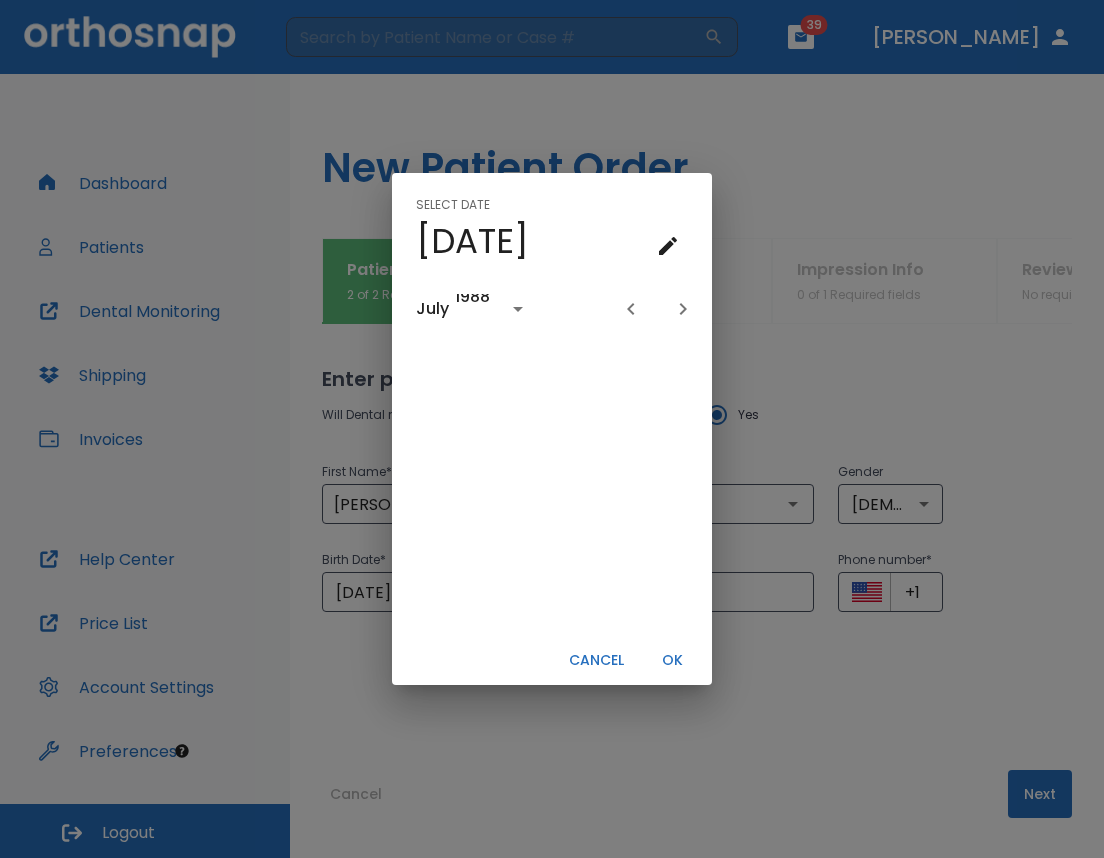 scroll, scrollTop: 0, scrollLeft: 0, axis: both 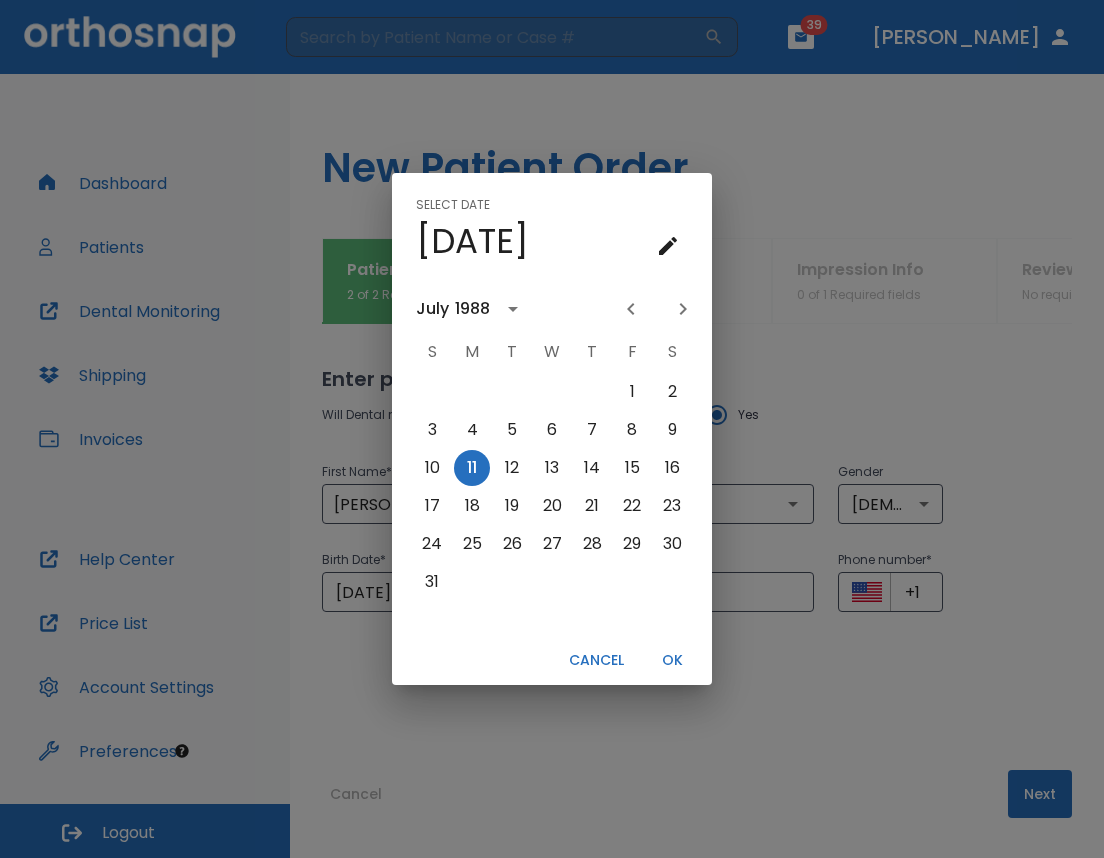 click on "July" at bounding box center (432, 309) 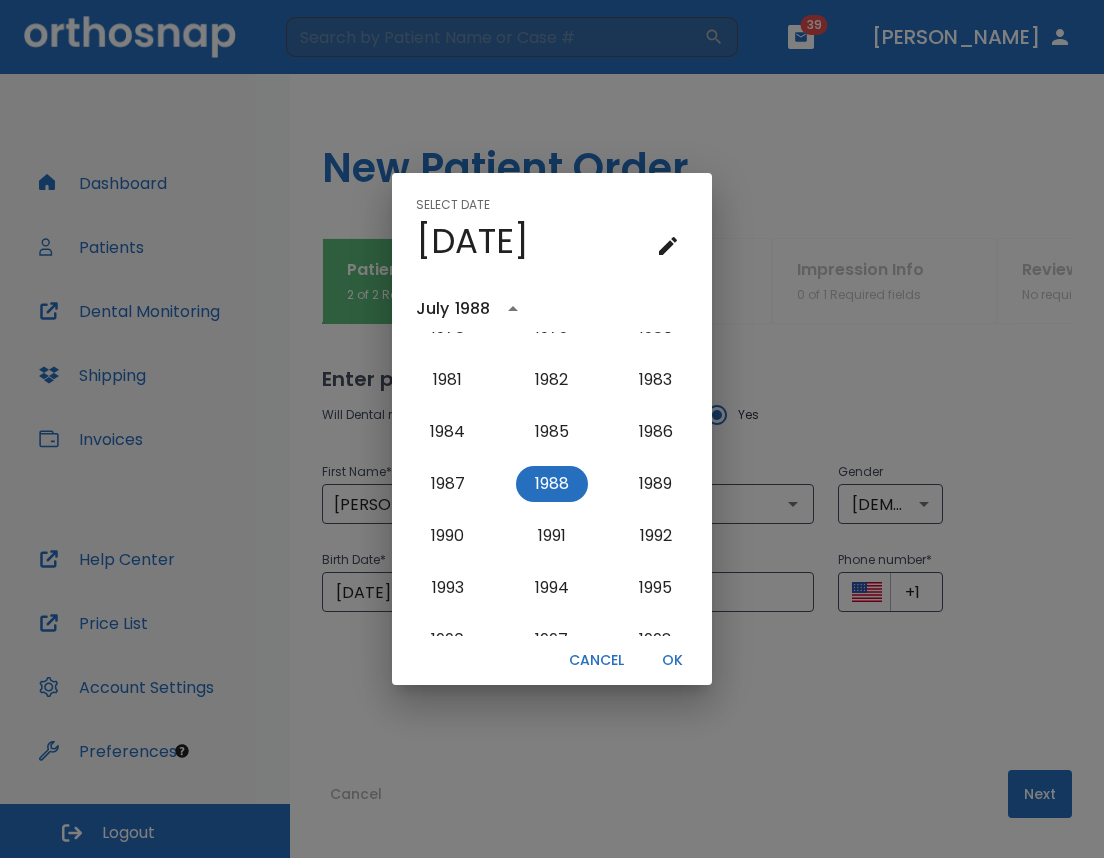 click on "1988" at bounding box center [472, 309] 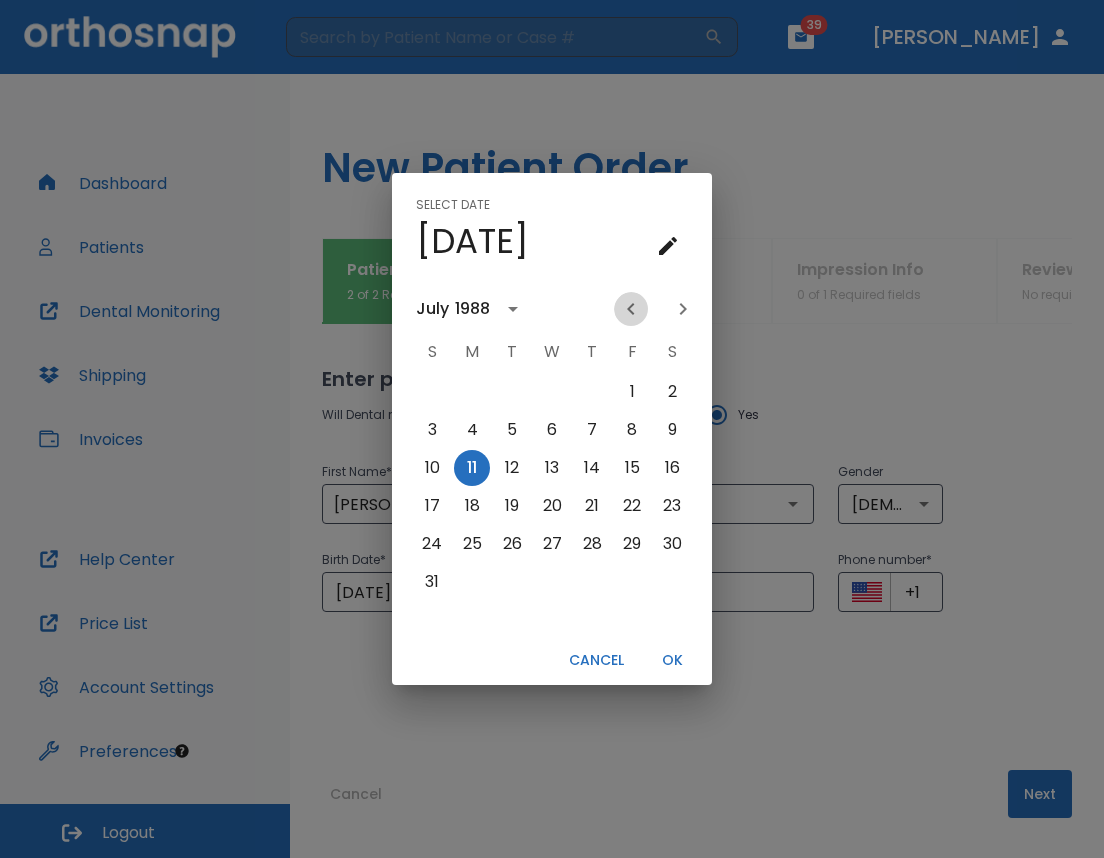 click 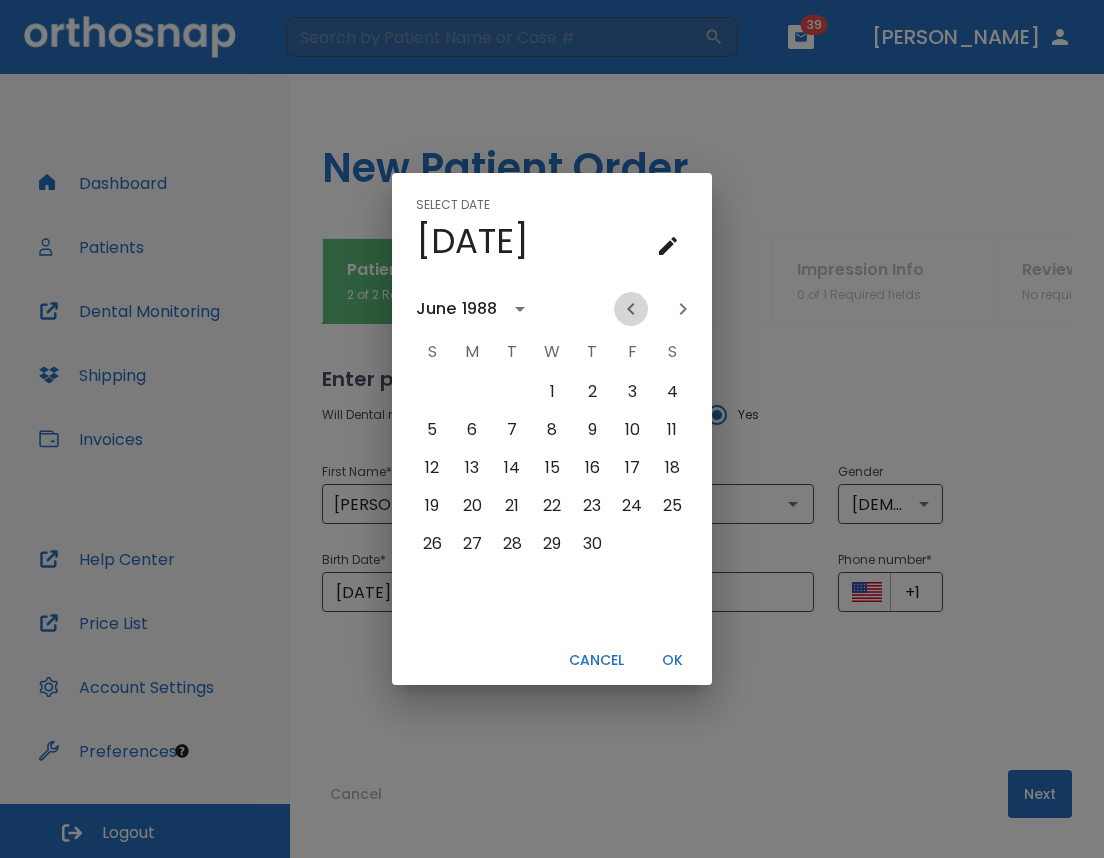 click 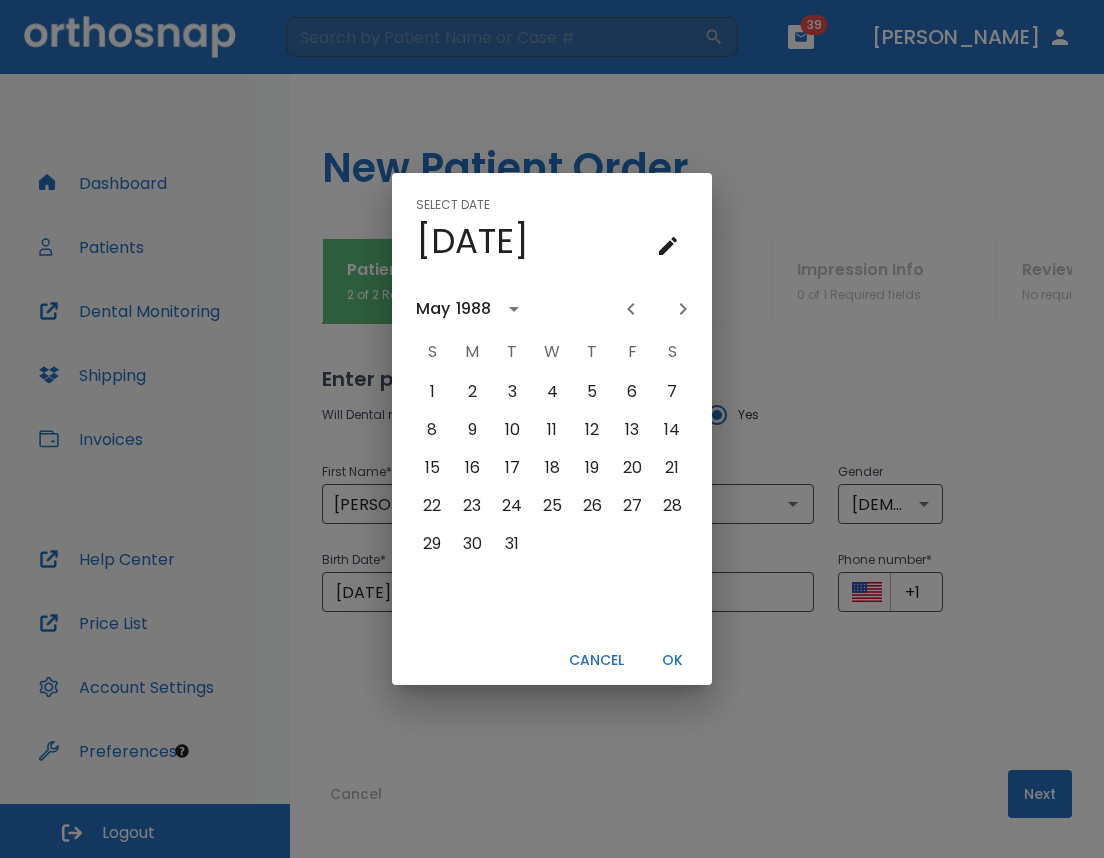 click 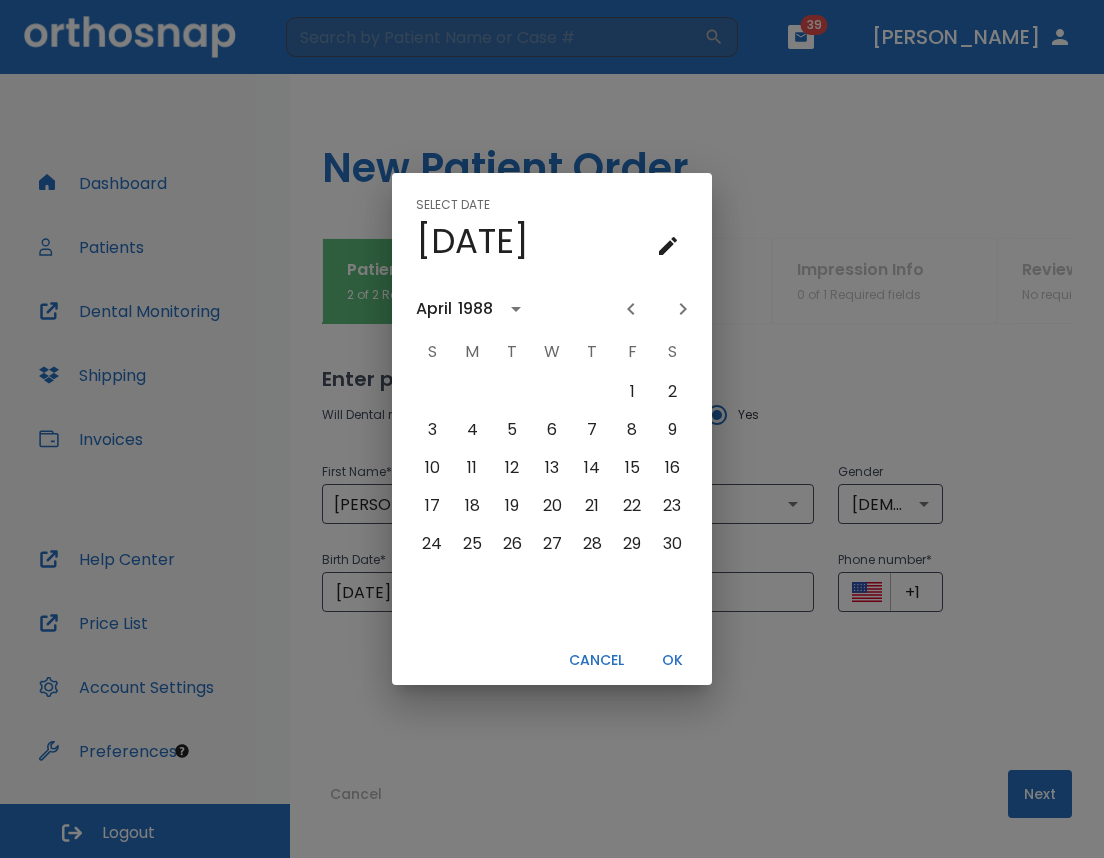 click 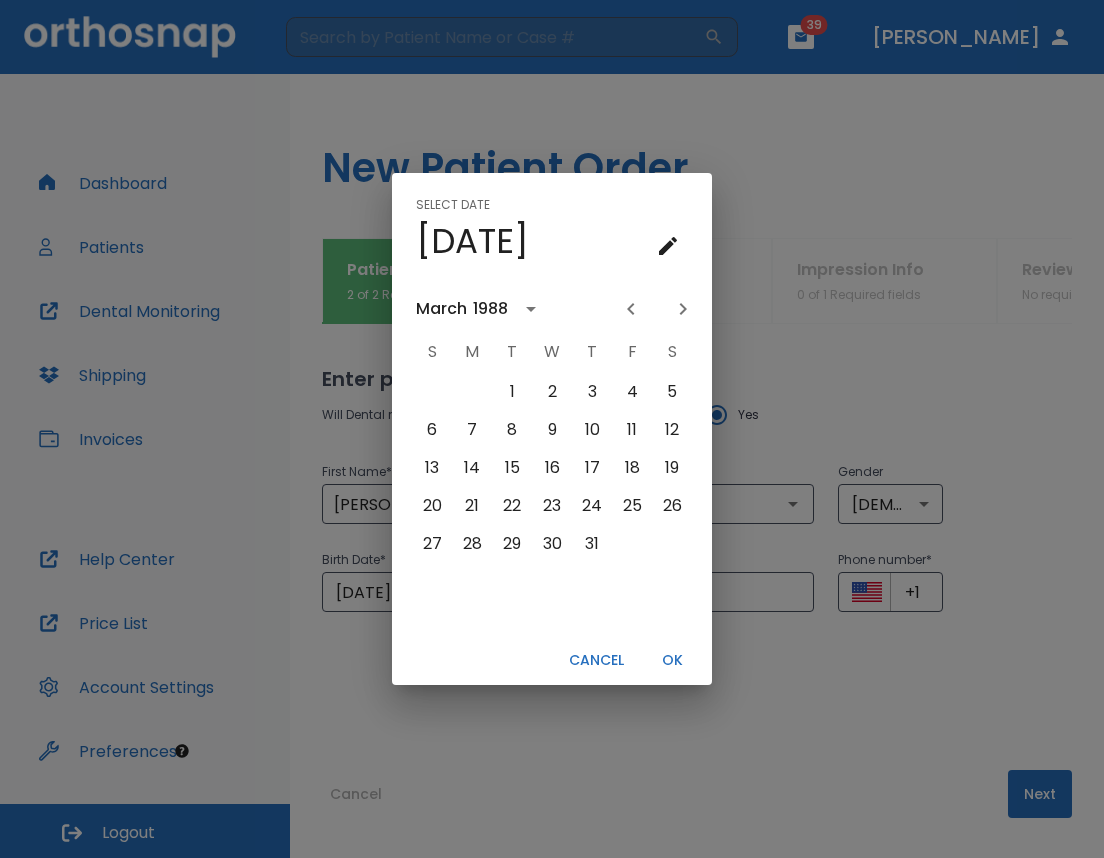click 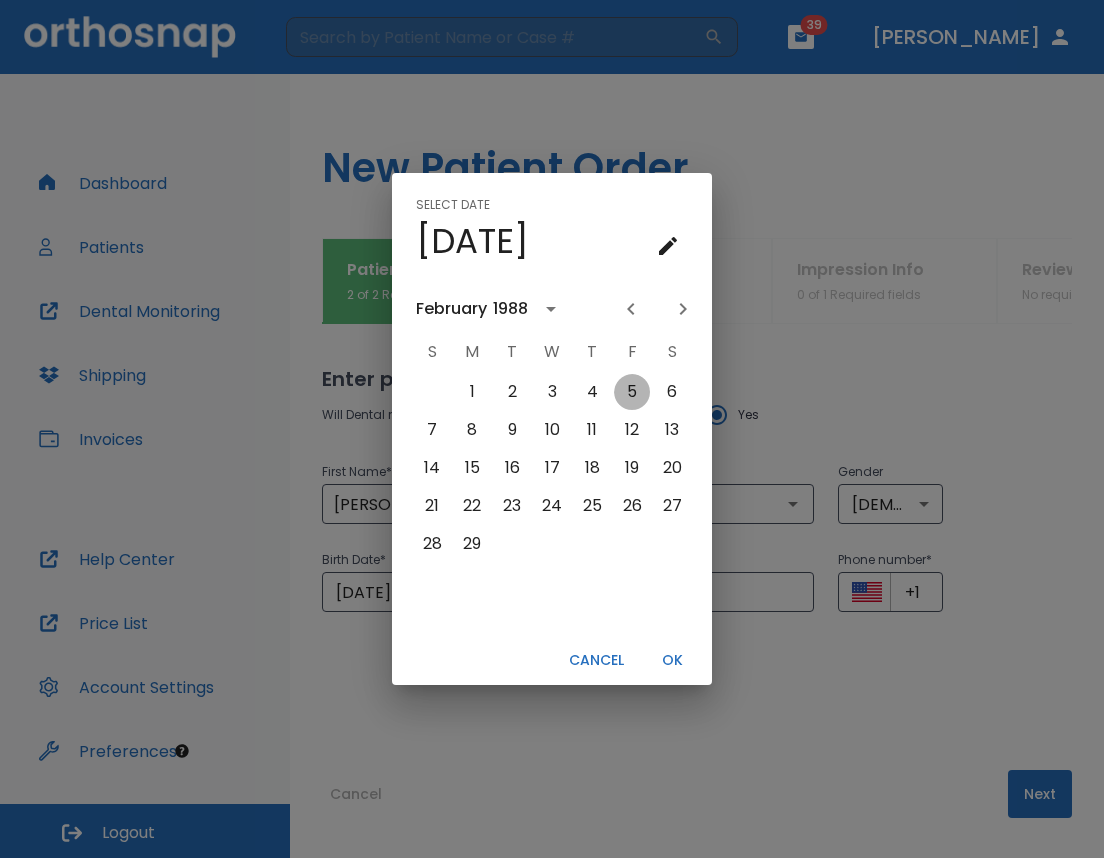 click on "5" at bounding box center (632, 392) 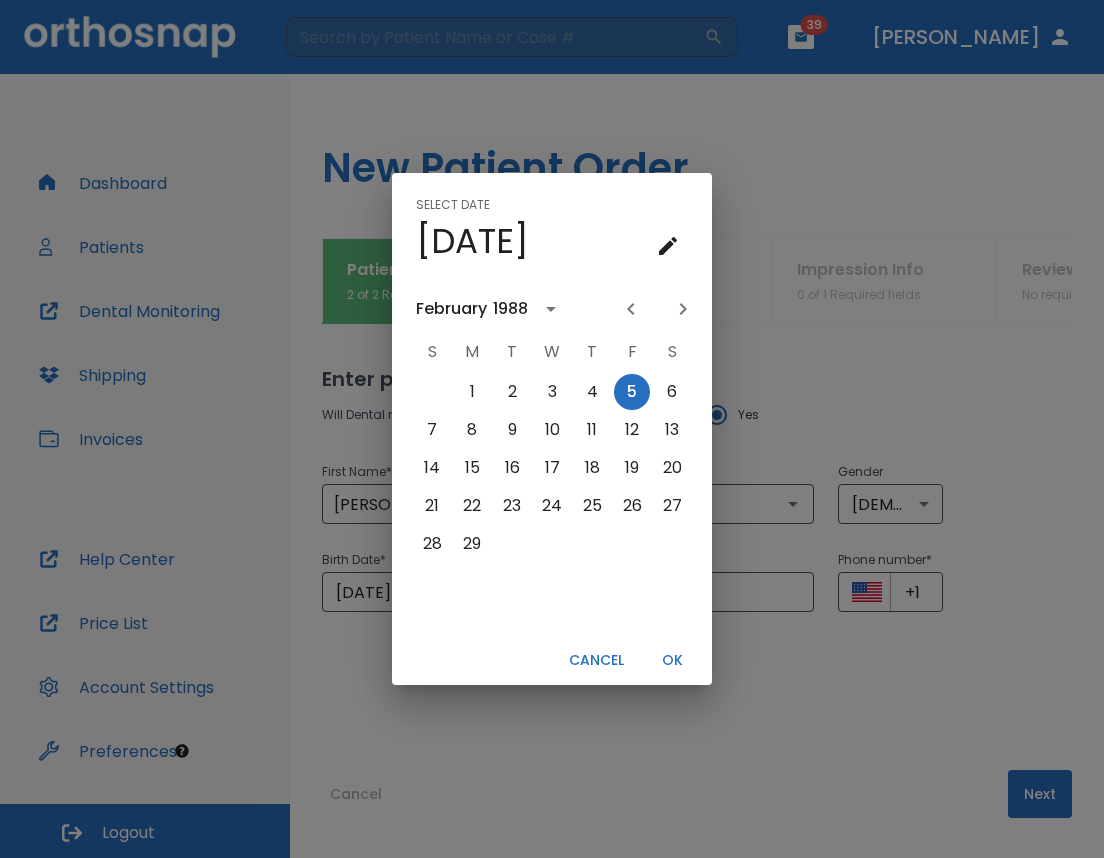 click on "OK" at bounding box center (672, 660) 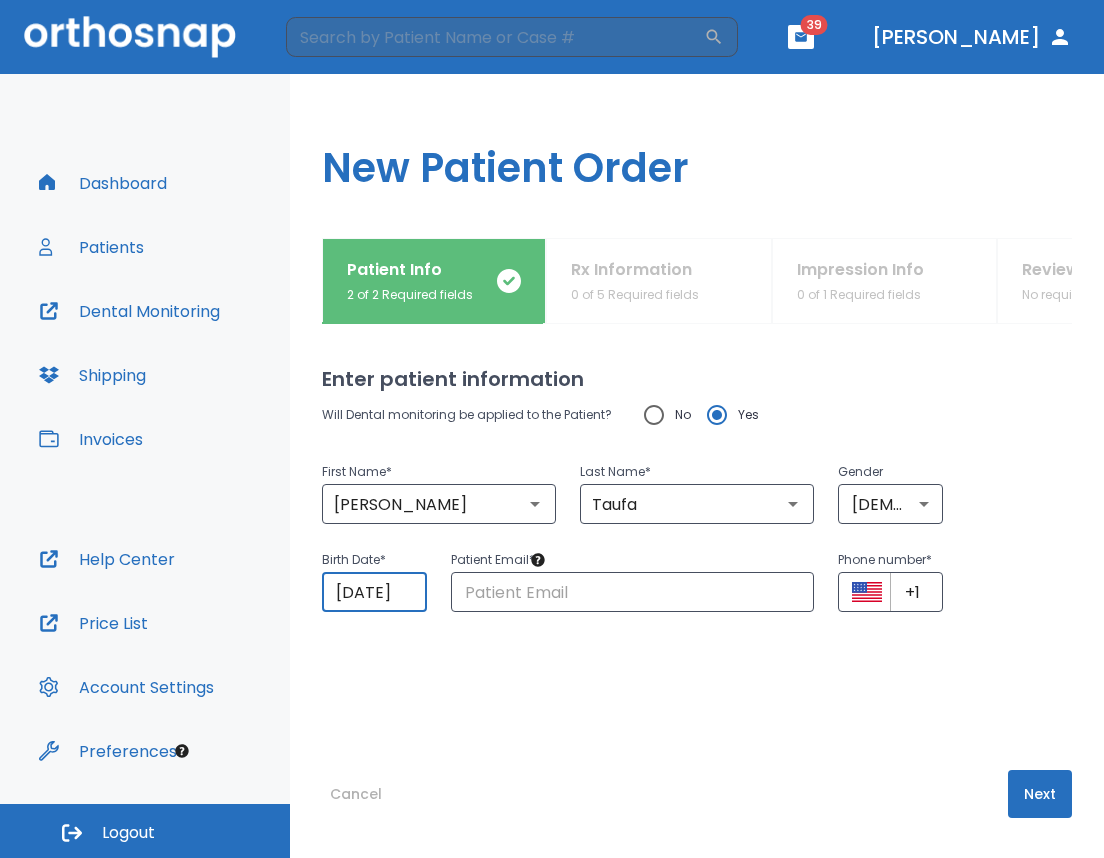 scroll, scrollTop: 0, scrollLeft: 15, axis: horizontal 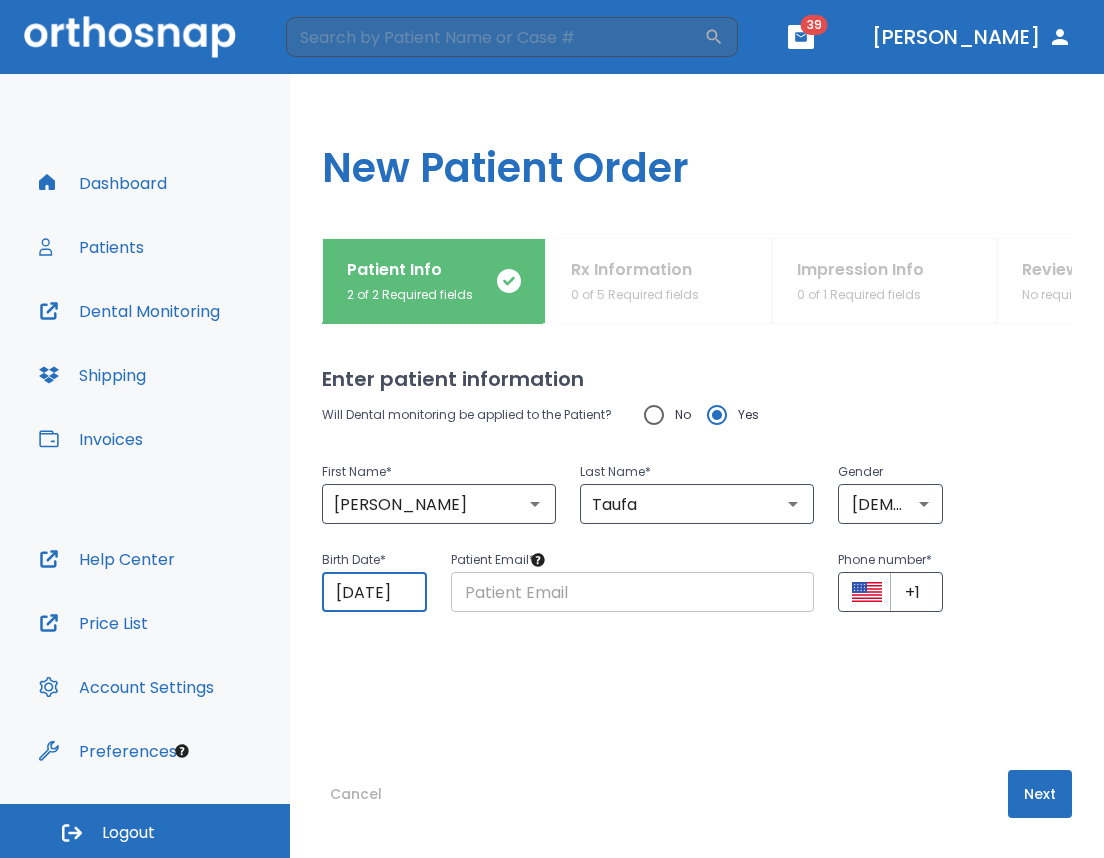 click at bounding box center (632, 592) 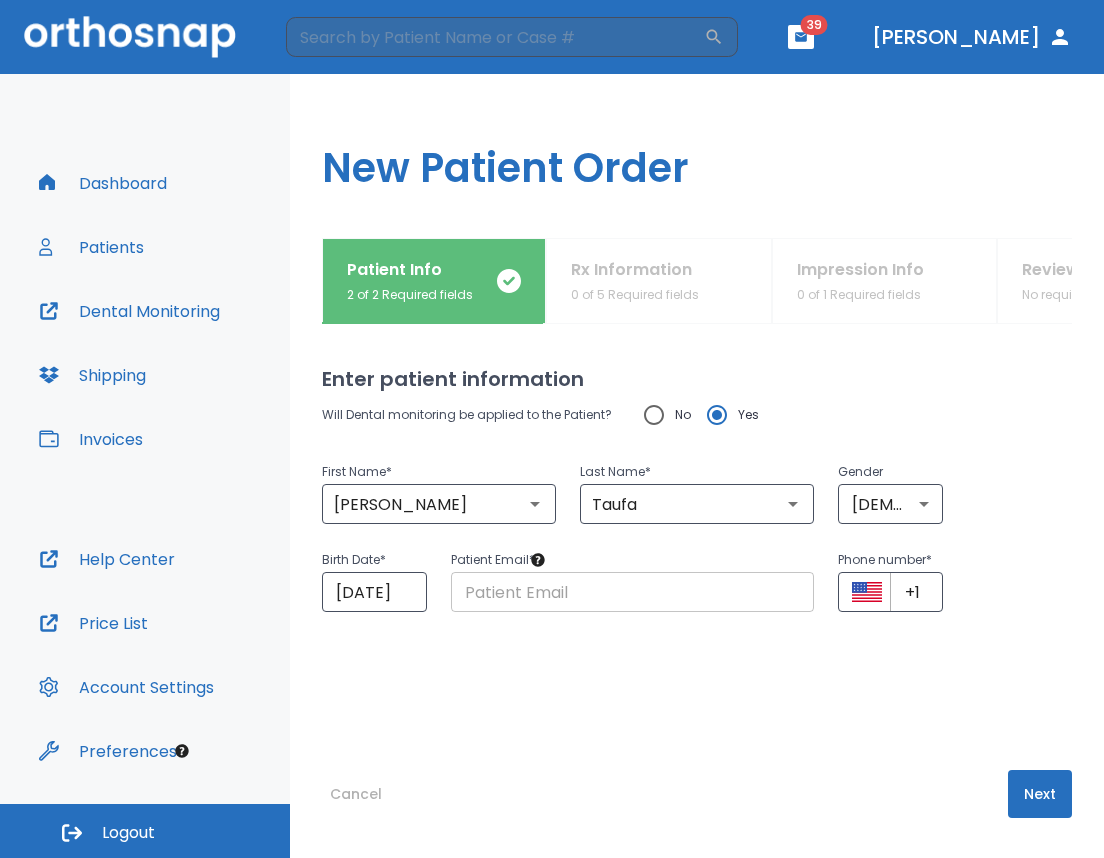 click at bounding box center (632, 592) 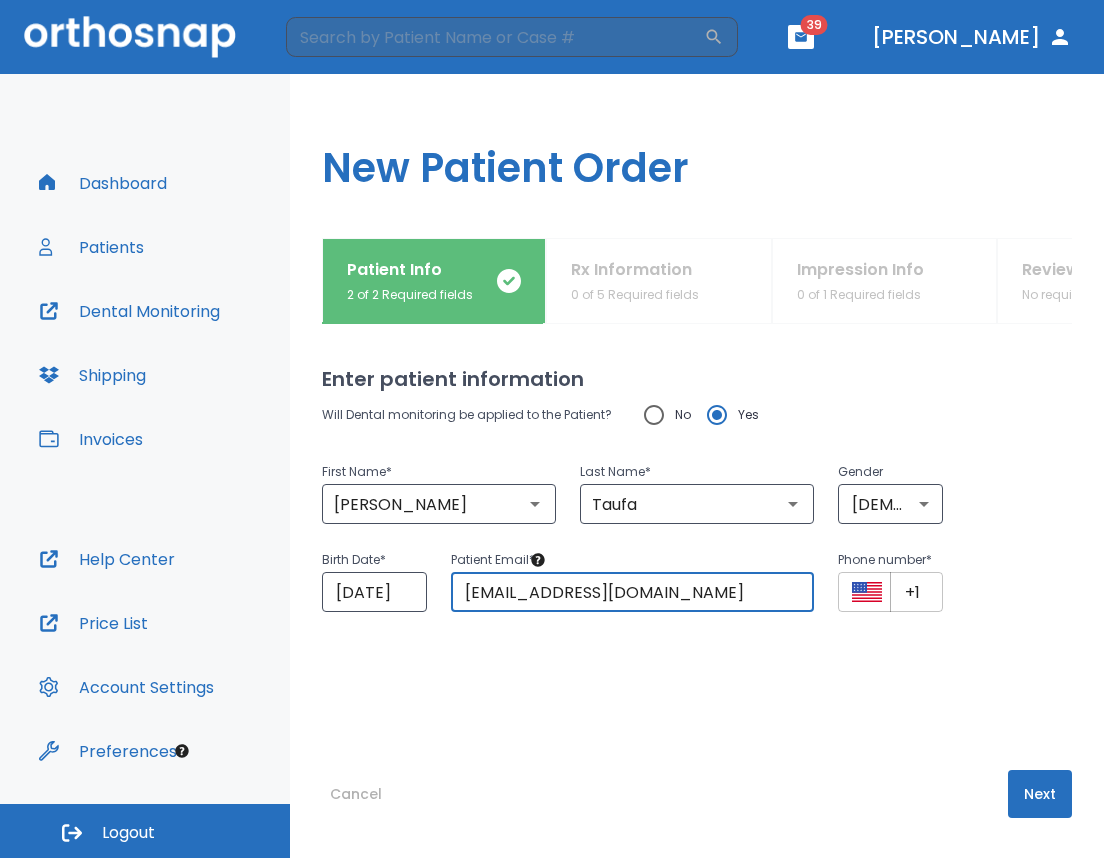 type on "meganfielea@gmail.com" 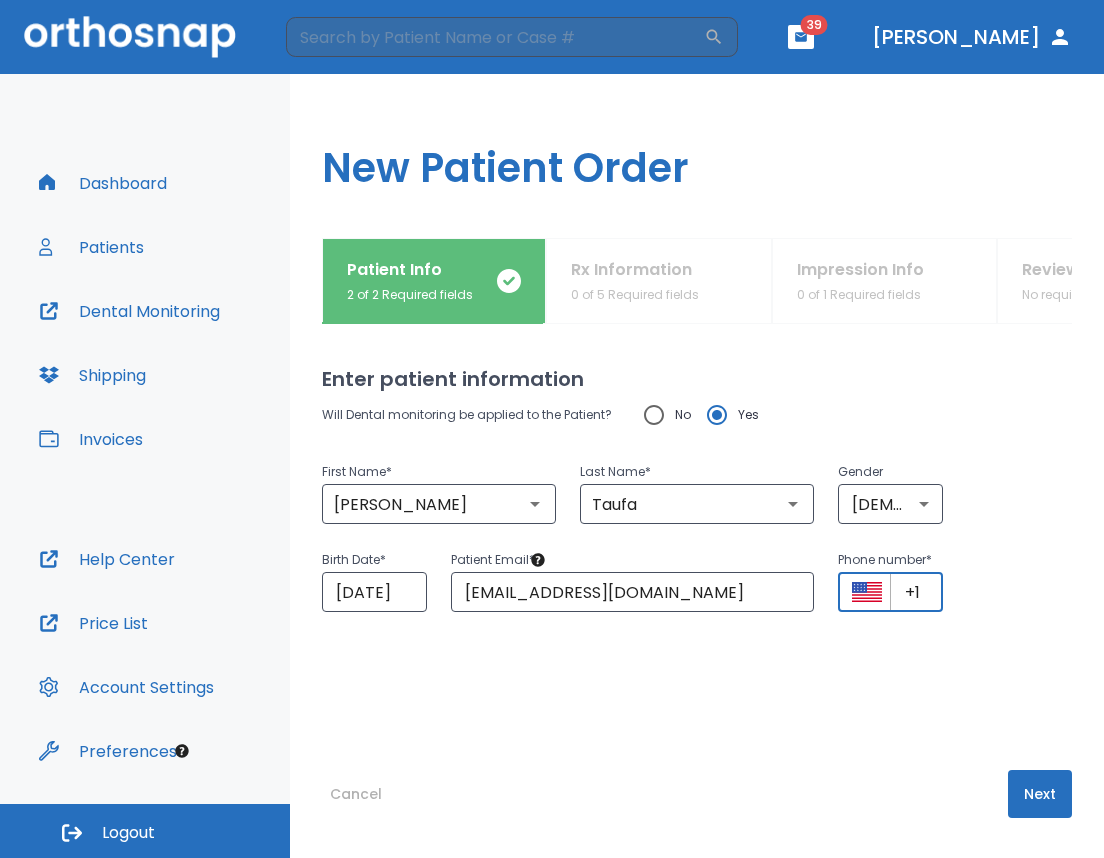 click on "+1" at bounding box center (916, 592) 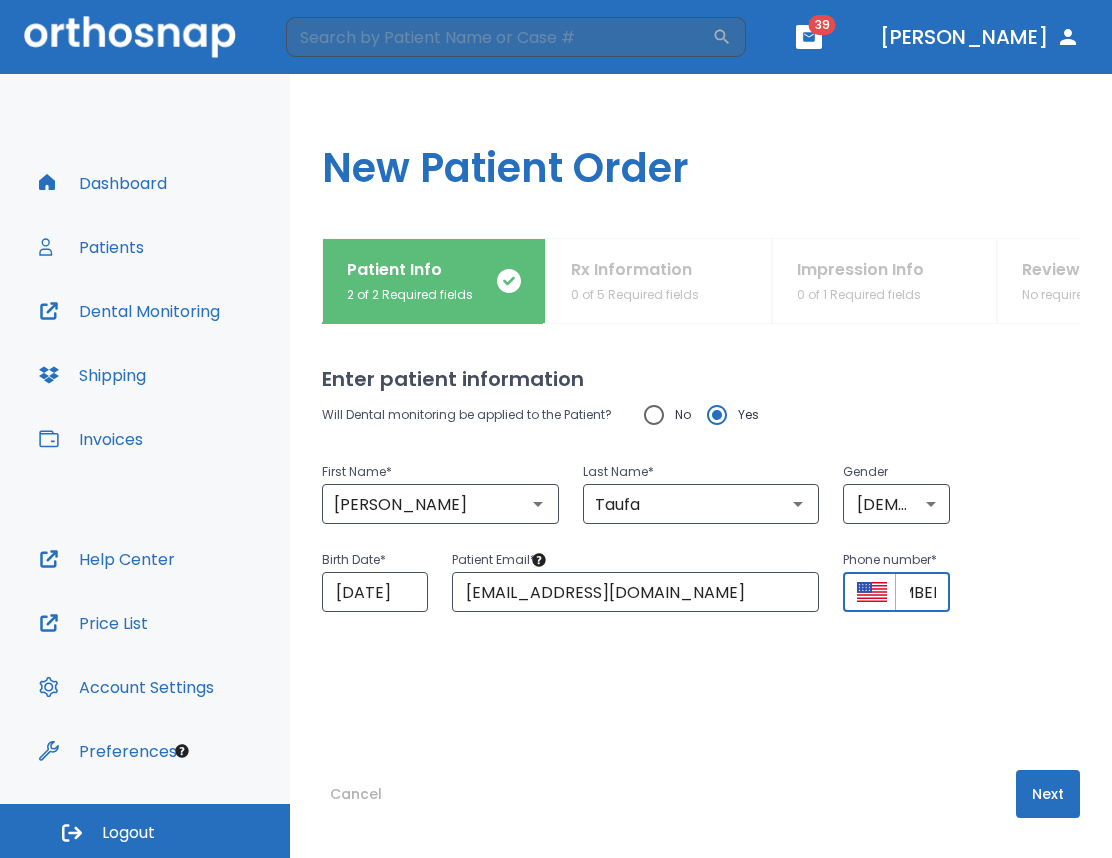 scroll, scrollTop: 0, scrollLeft: 113, axis: horizontal 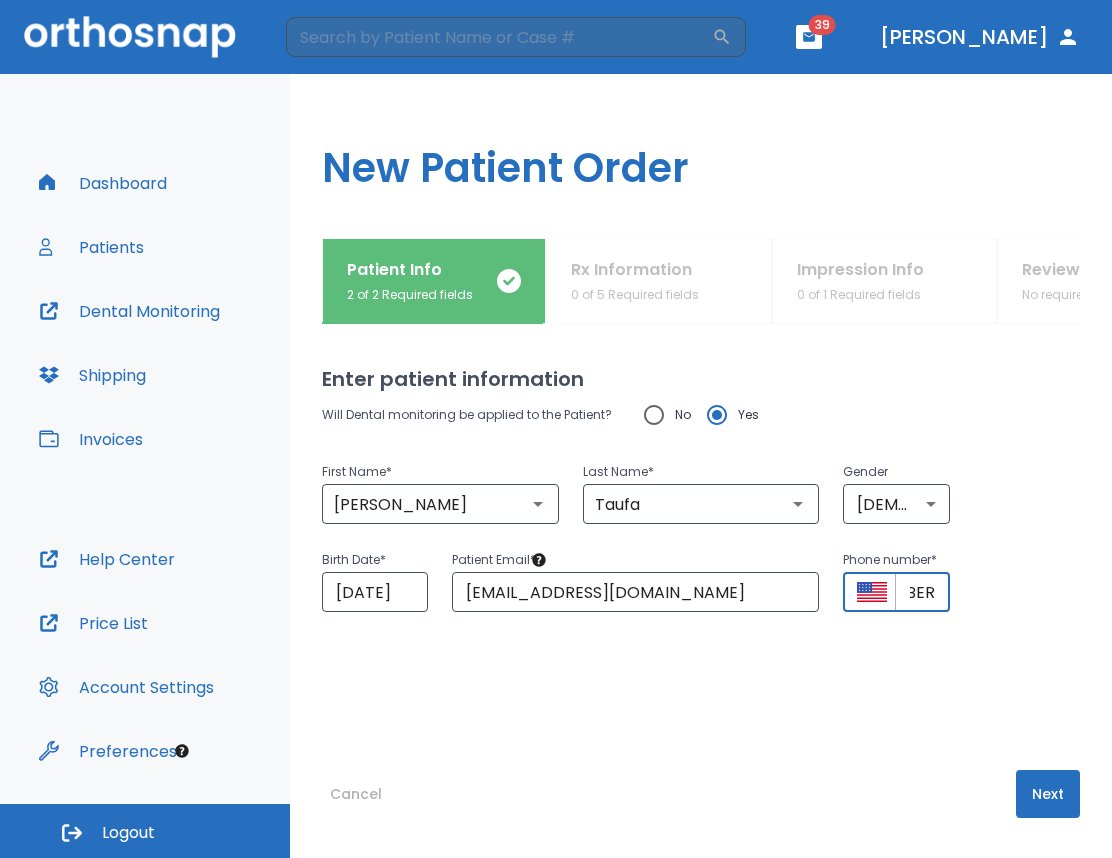 type on "+1 (801) 919-9367" 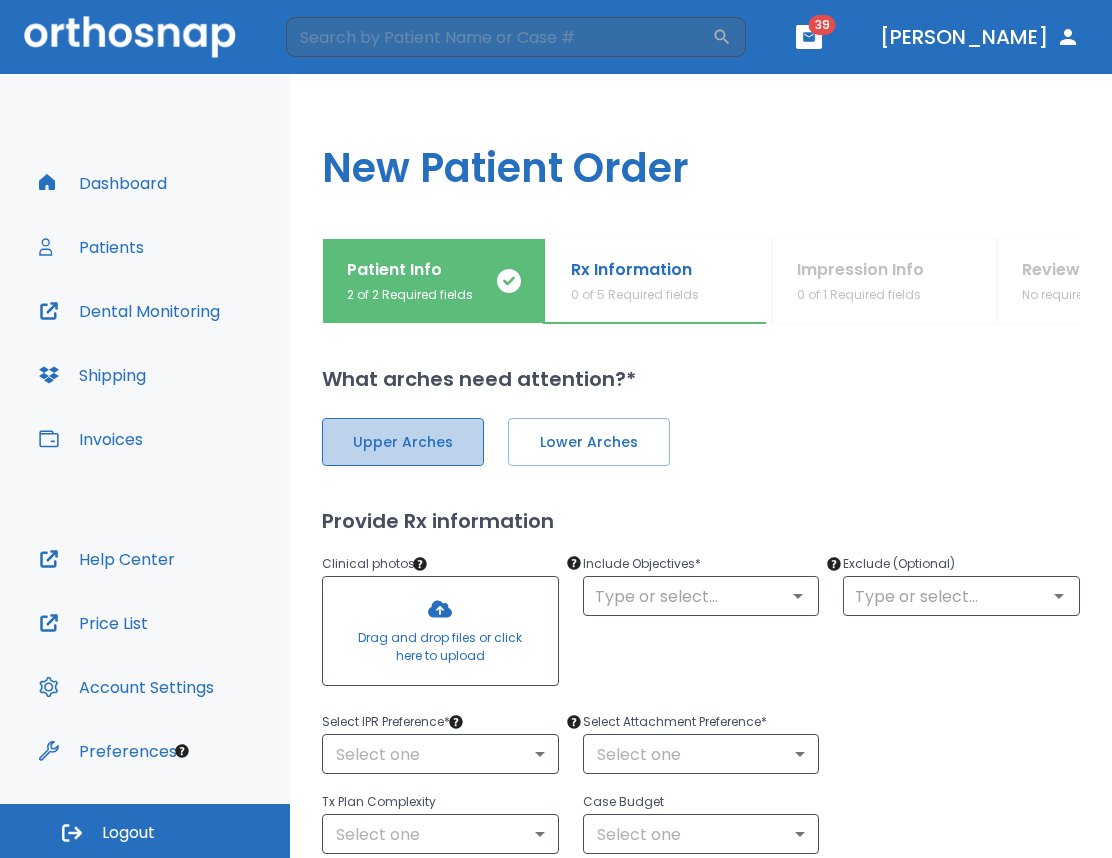click on "Upper Arches" at bounding box center (403, 442) 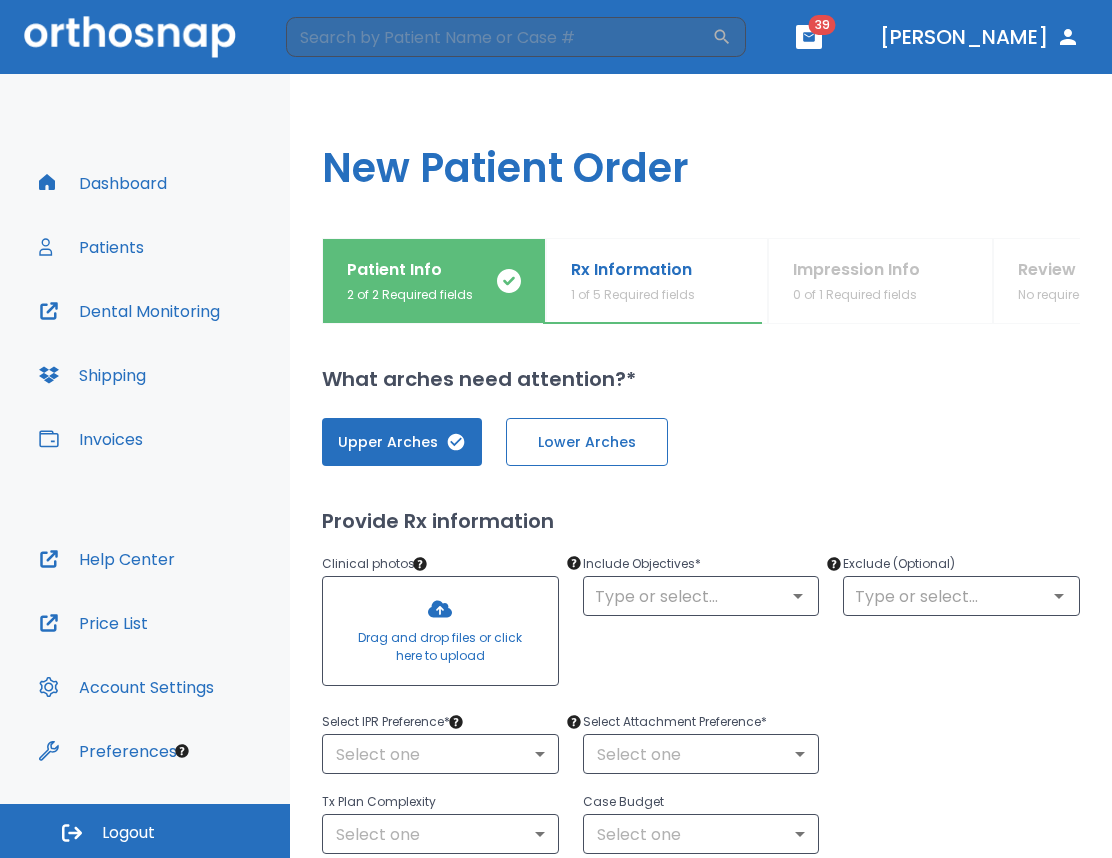 click on "Lower Arches" at bounding box center [587, 442] 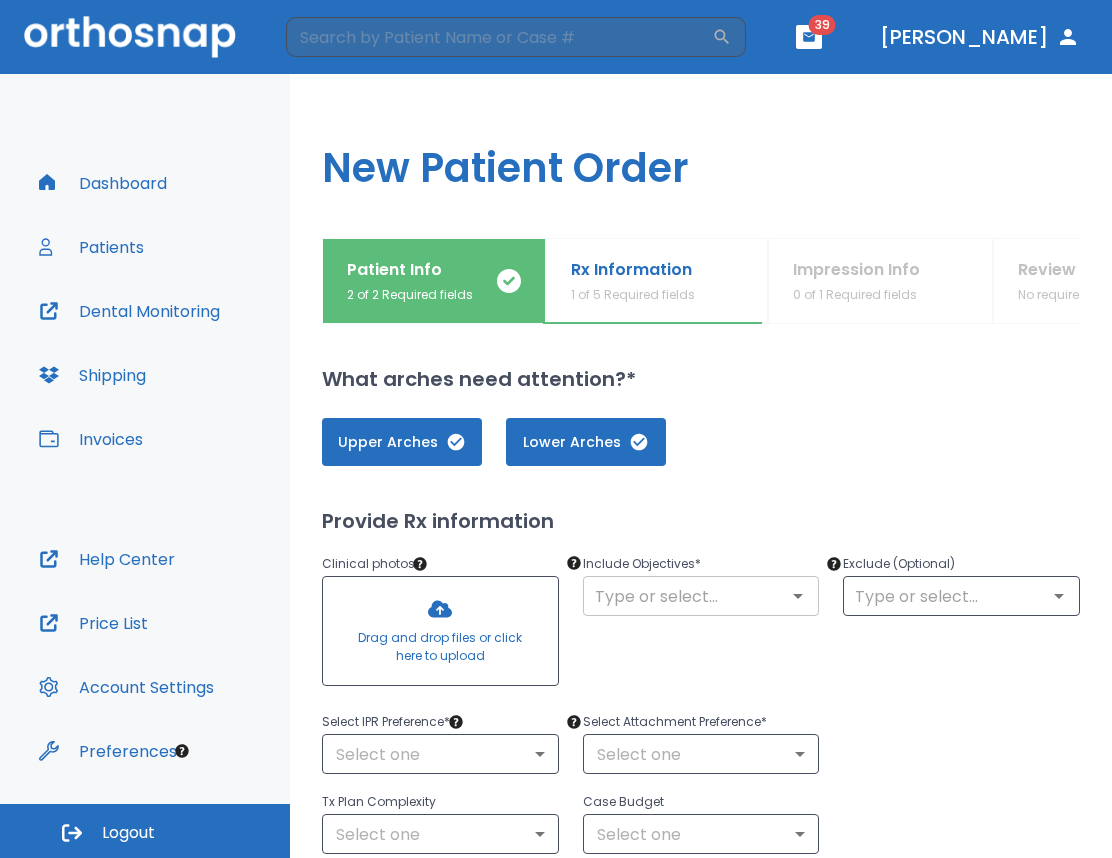 click on "​" at bounding box center (701, 596) 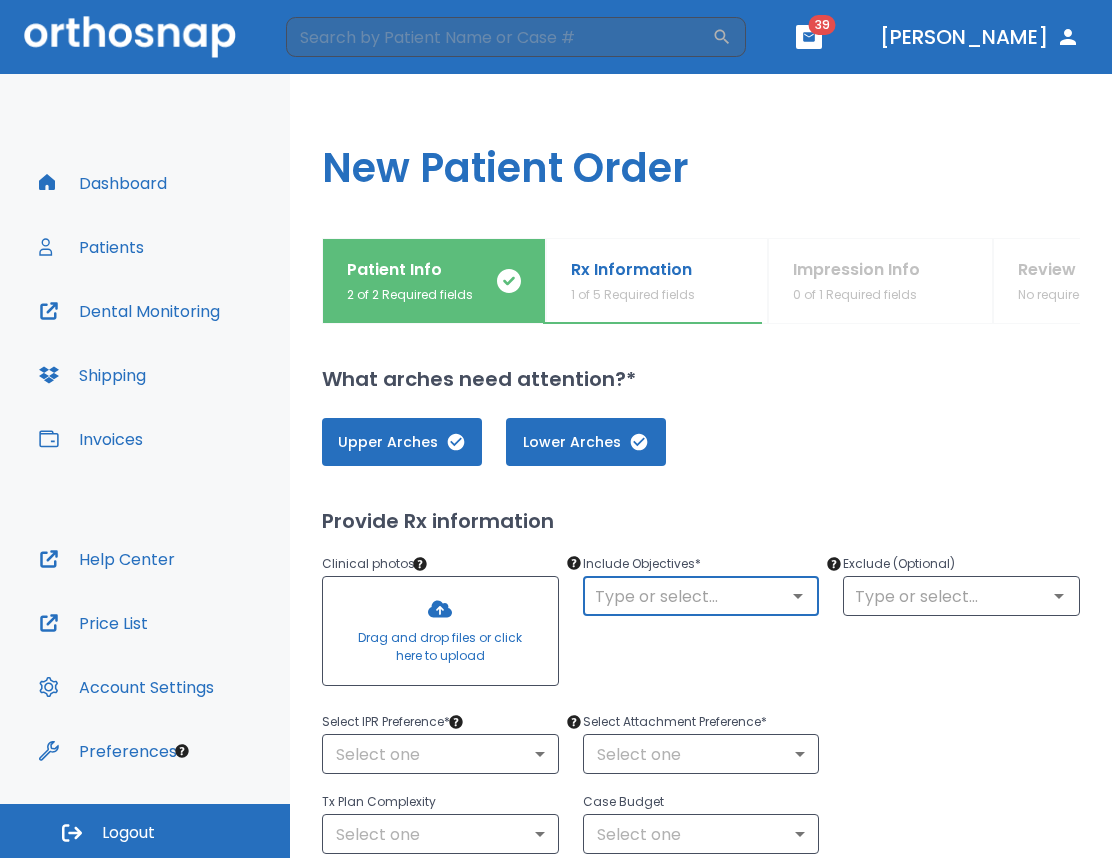 click at bounding box center (440, 631) 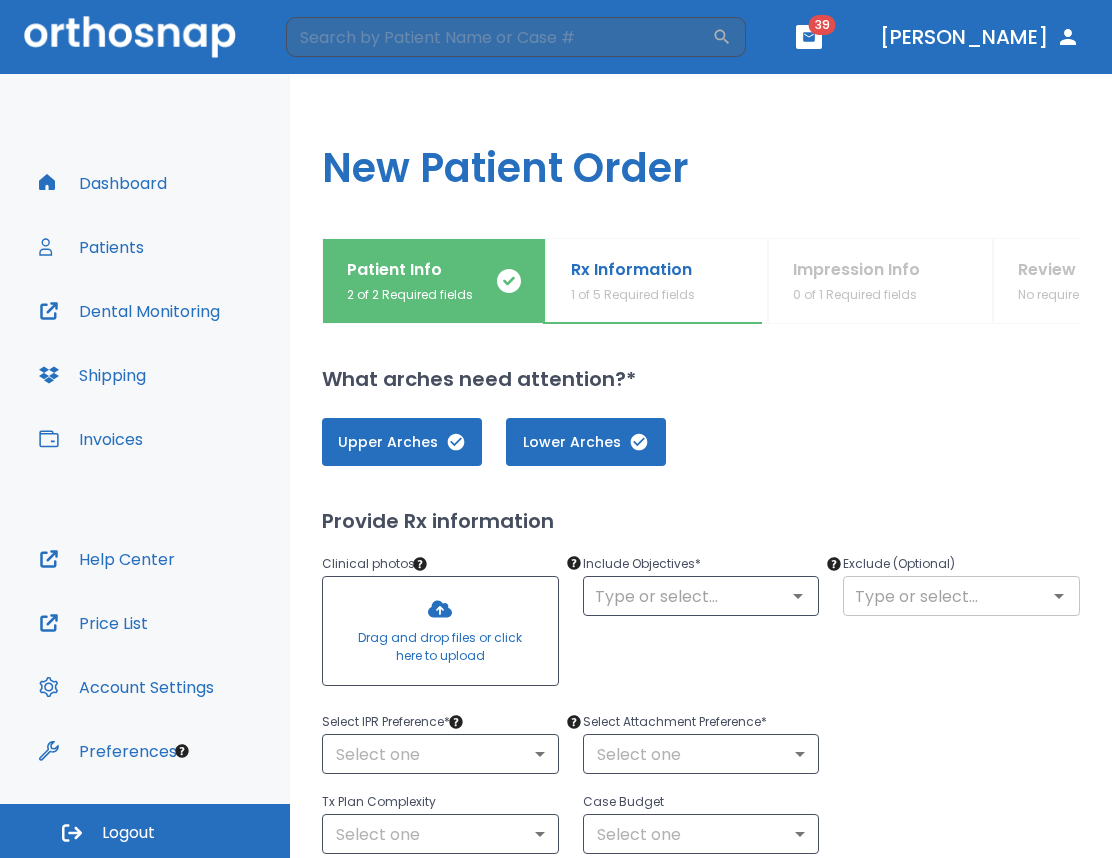 click at bounding box center (961, 596) 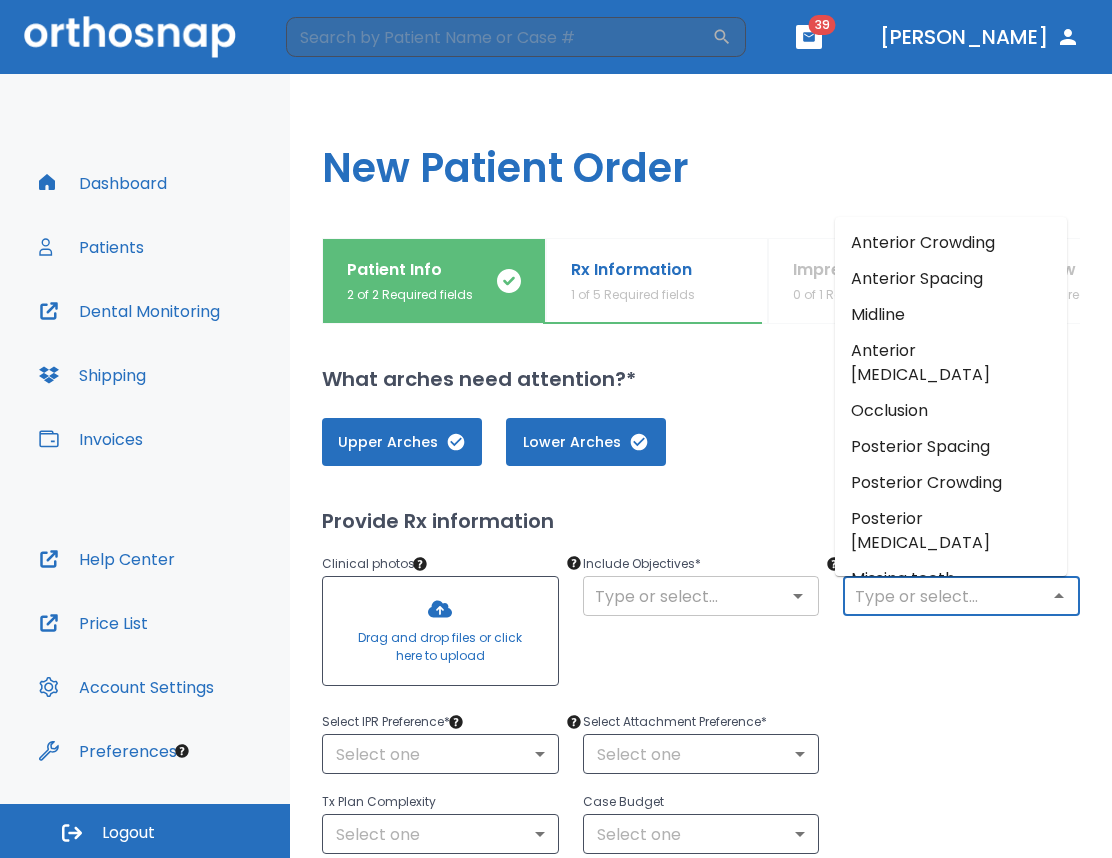click on "​" at bounding box center [701, 596] 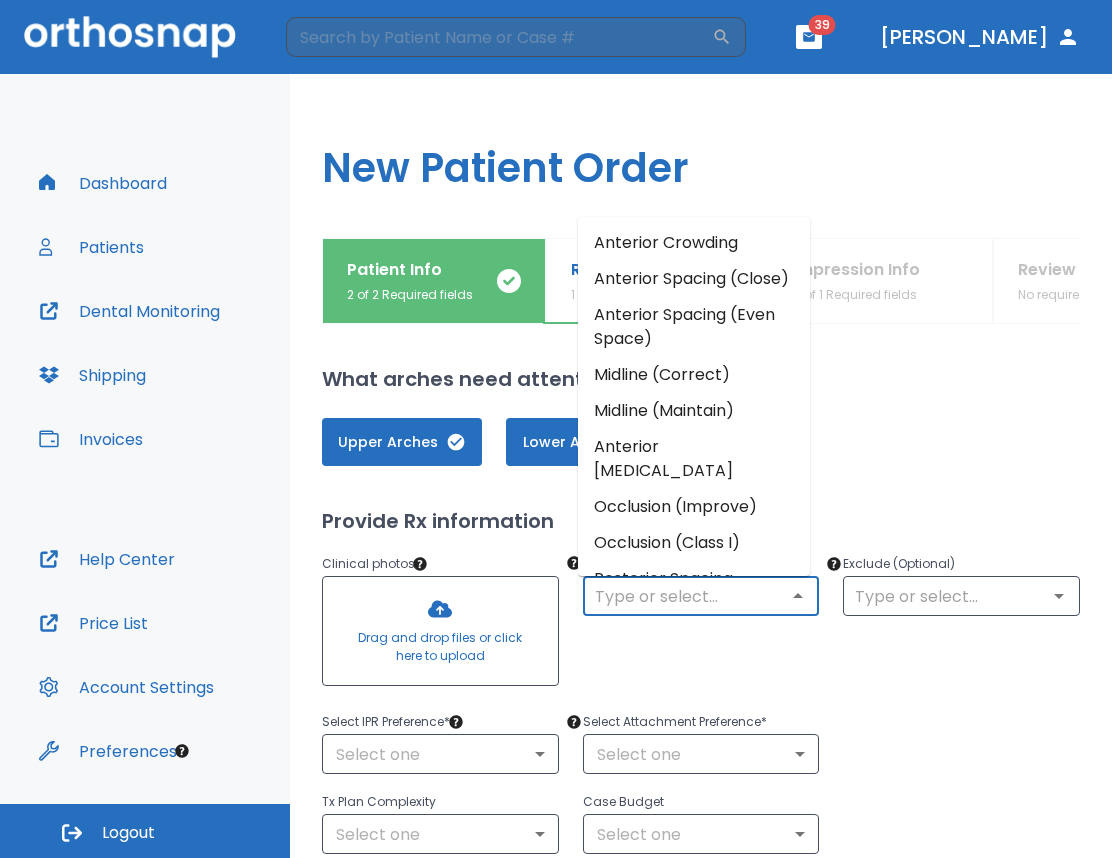 click at bounding box center (701, 596) 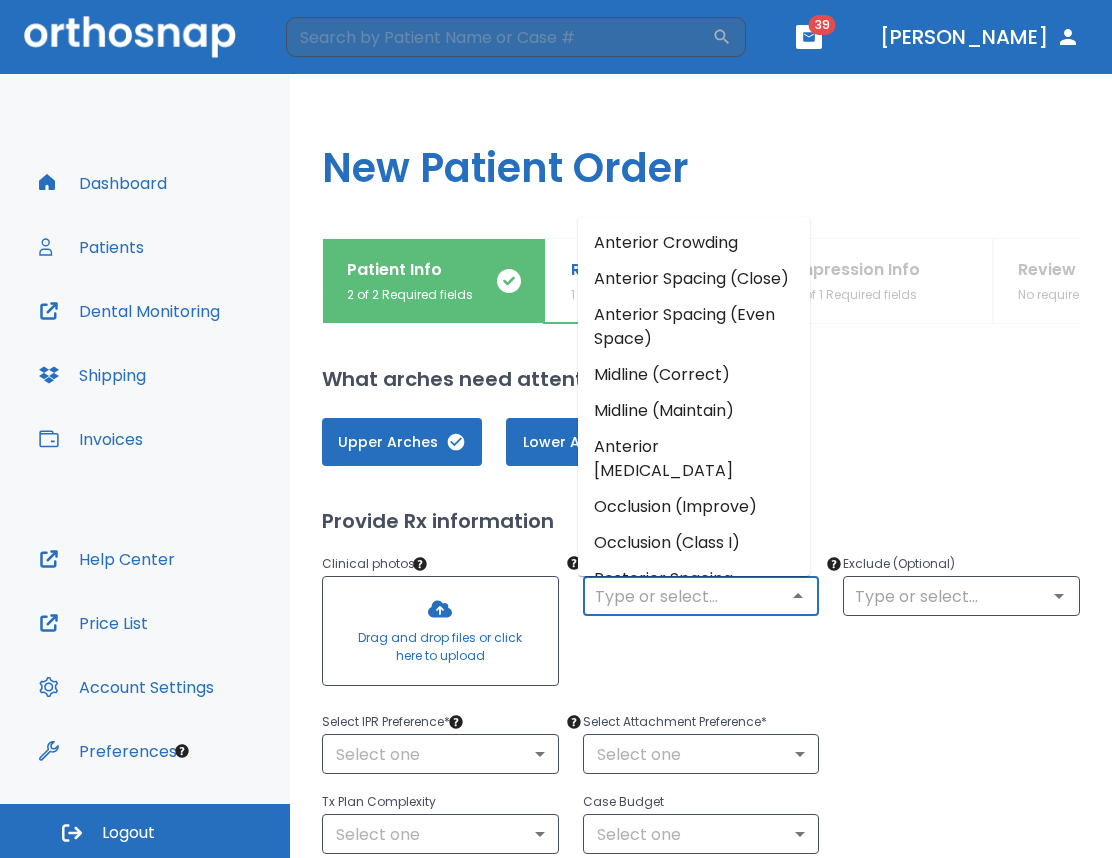 click on "Anterior Spacing (Close)" at bounding box center (694, 279) 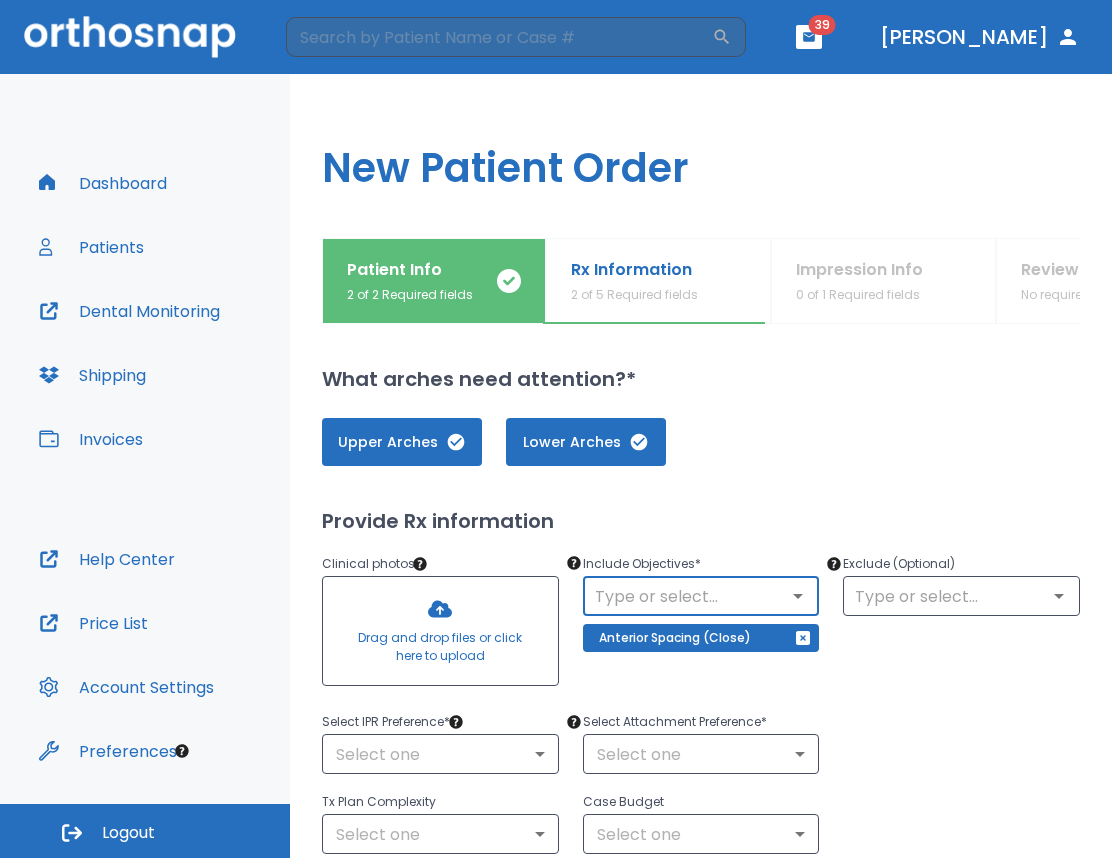 click on "​" at bounding box center (701, 596) 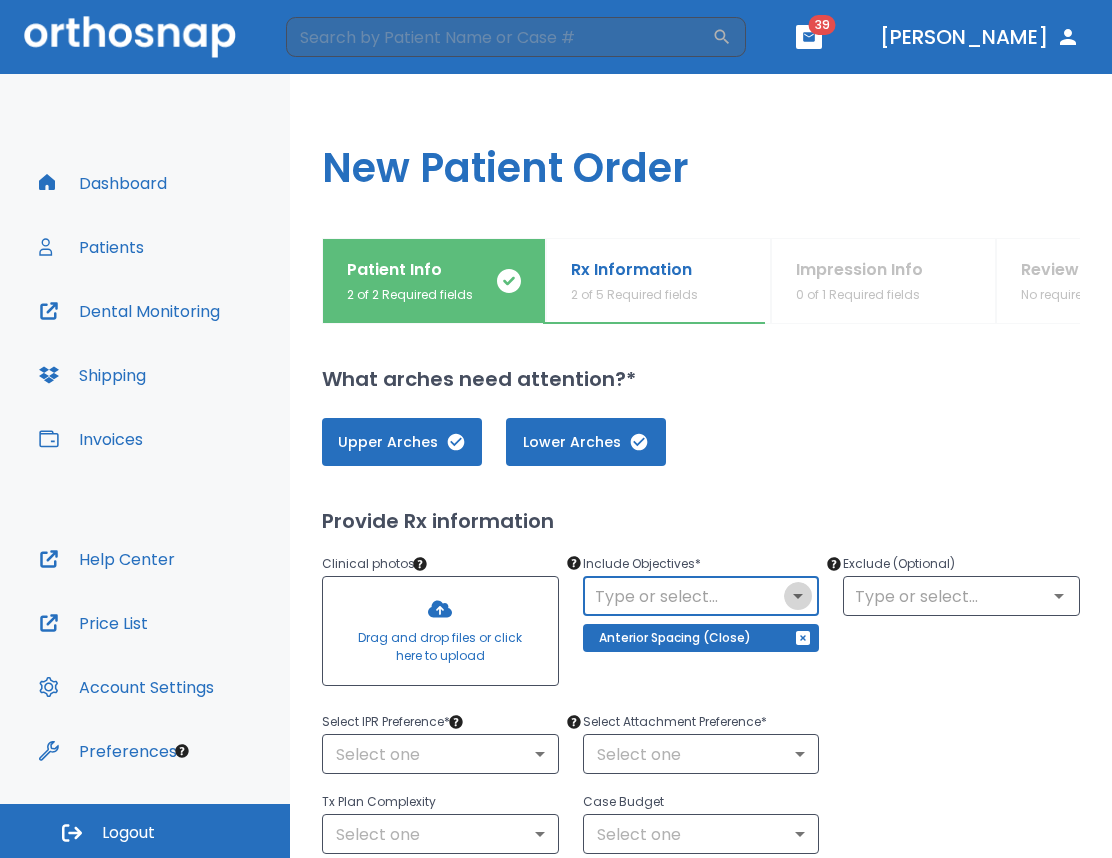click 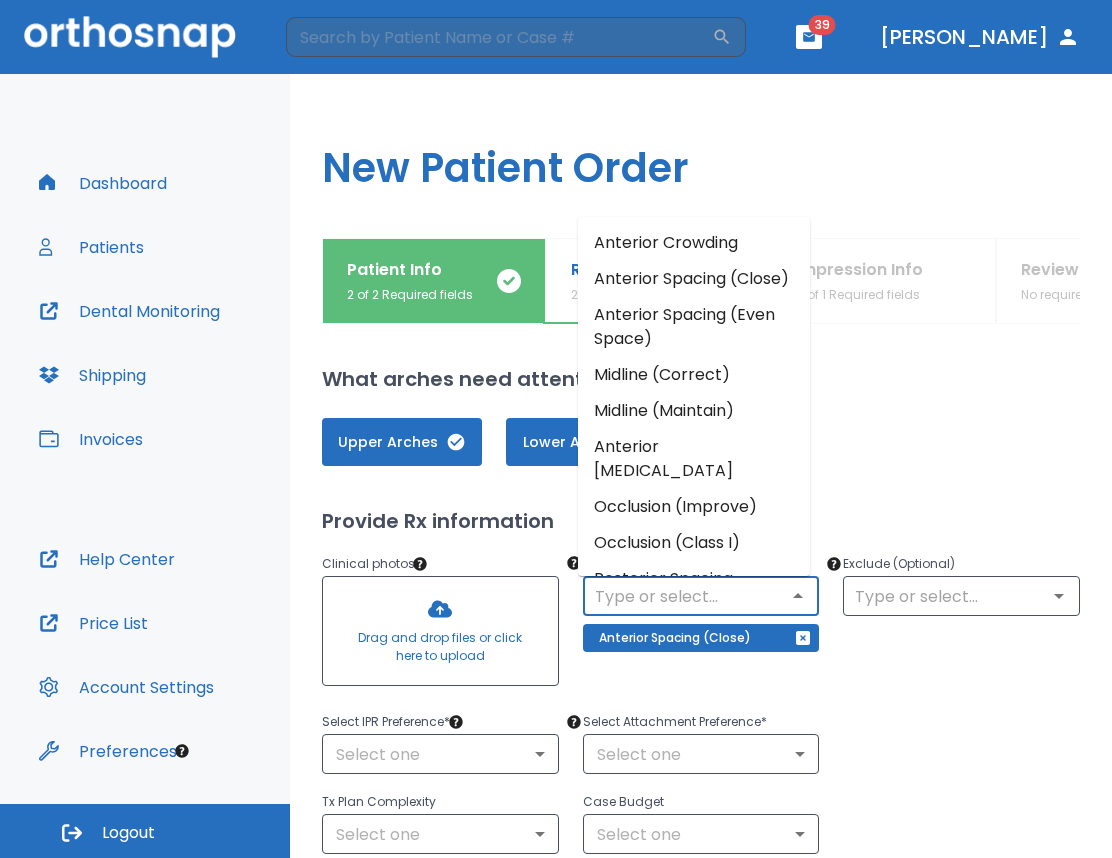 click on "Anterior Crowding" at bounding box center (694, 243) 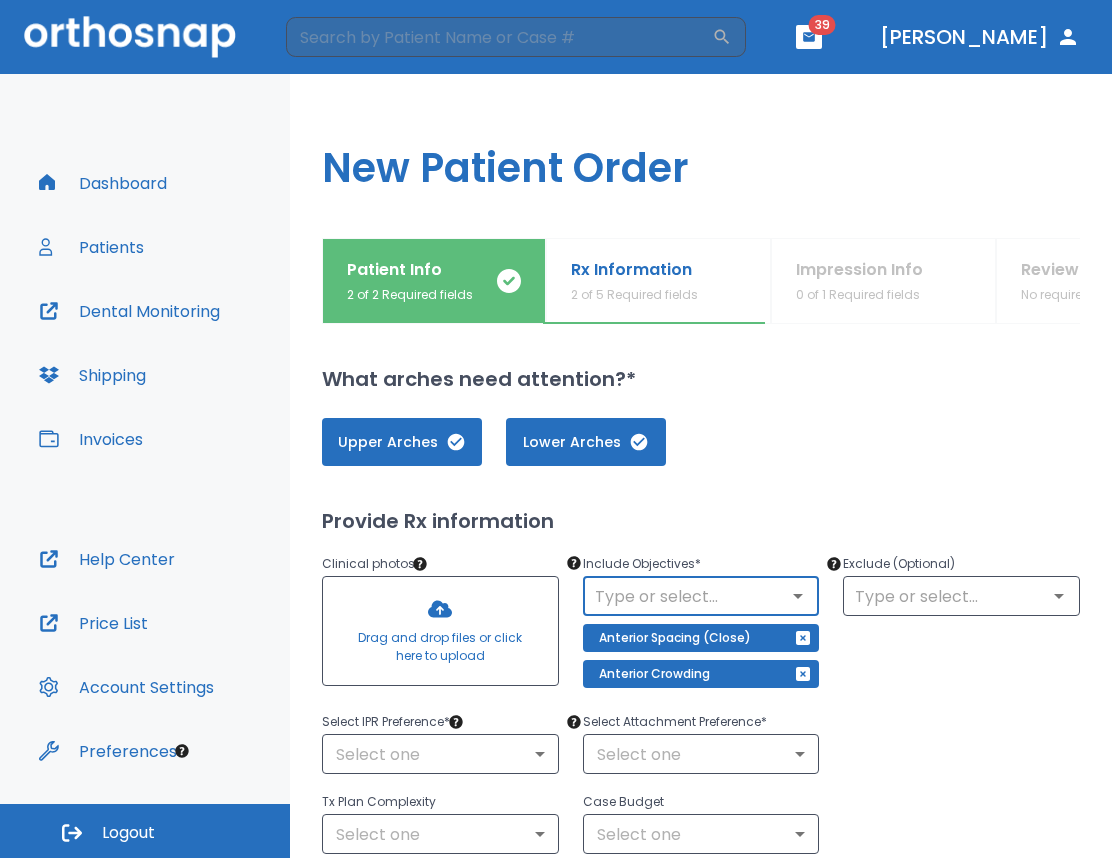 click at bounding box center [440, 631] 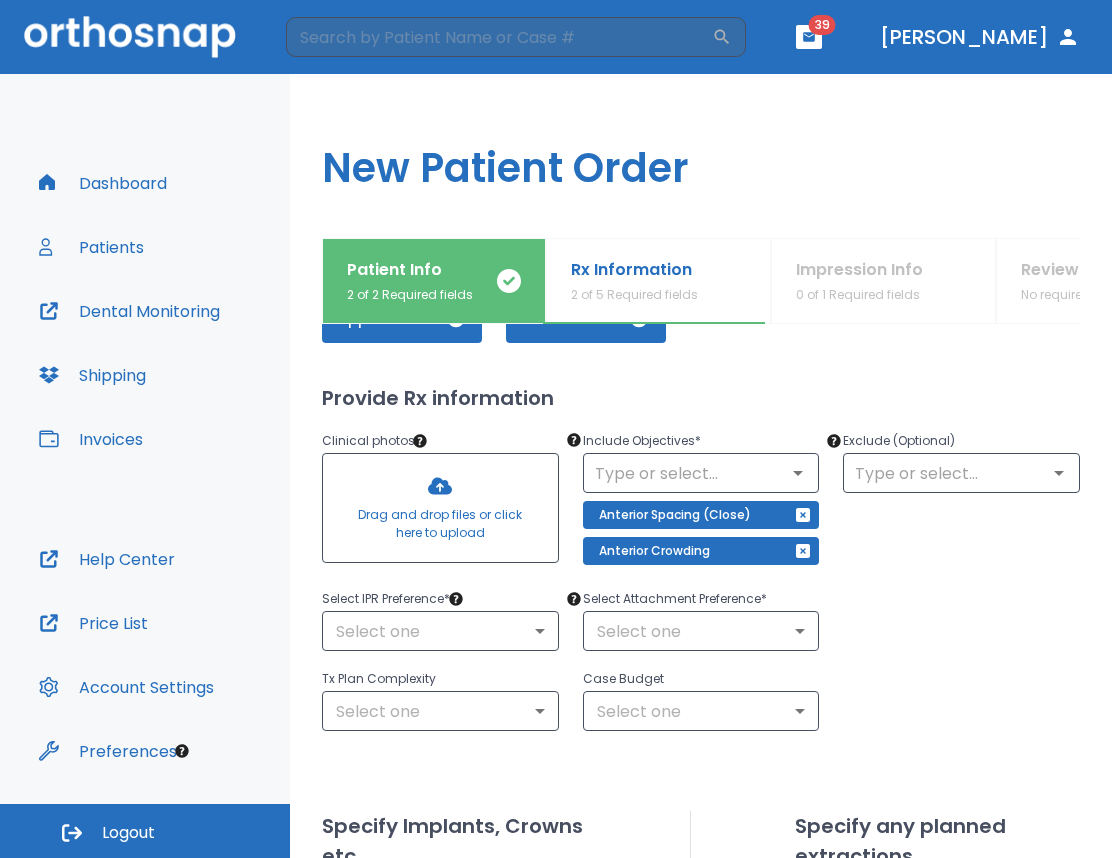 scroll, scrollTop: 100, scrollLeft: 0, axis: vertical 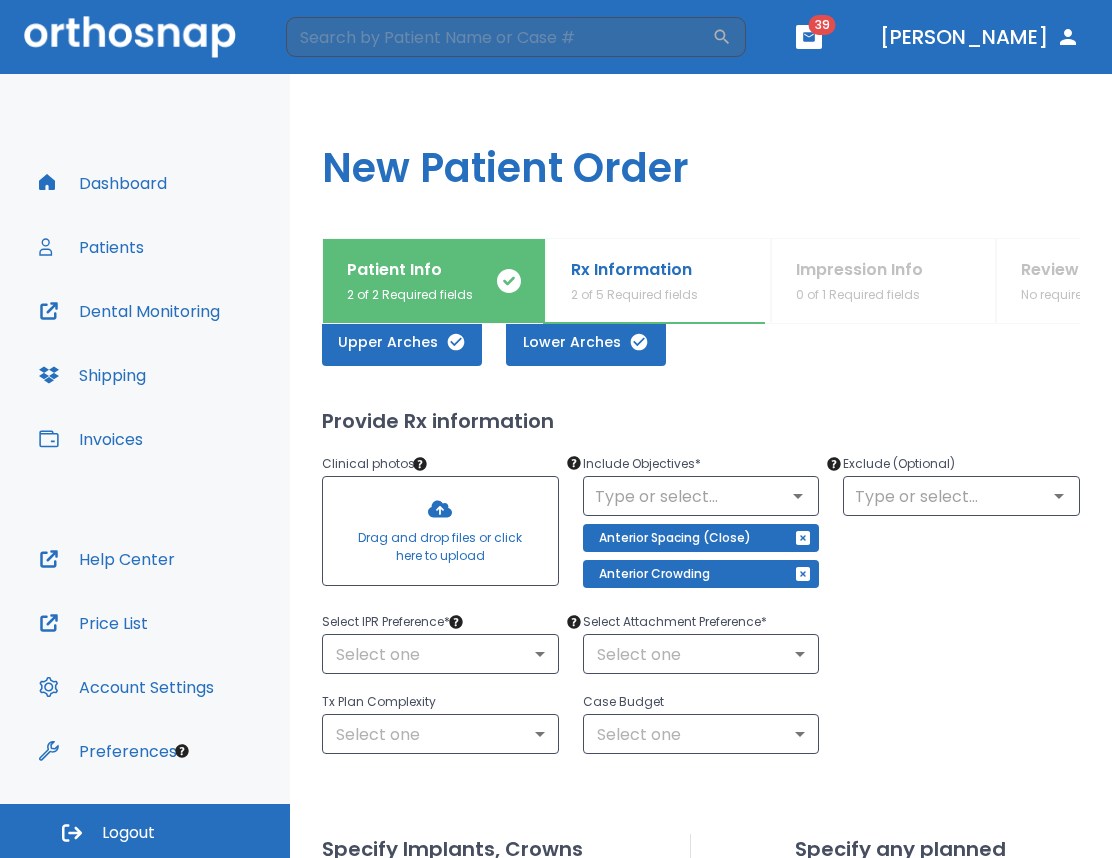 click at bounding box center [440, 531] 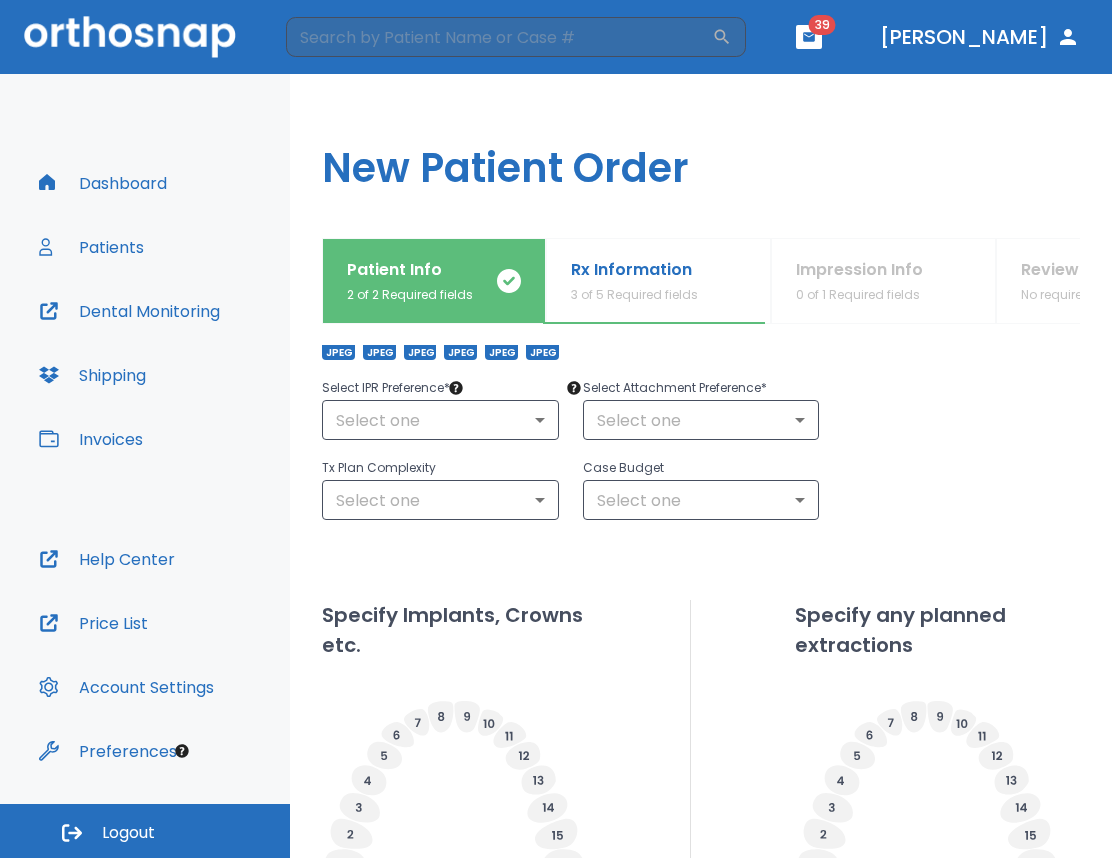 scroll, scrollTop: 198, scrollLeft: 0, axis: vertical 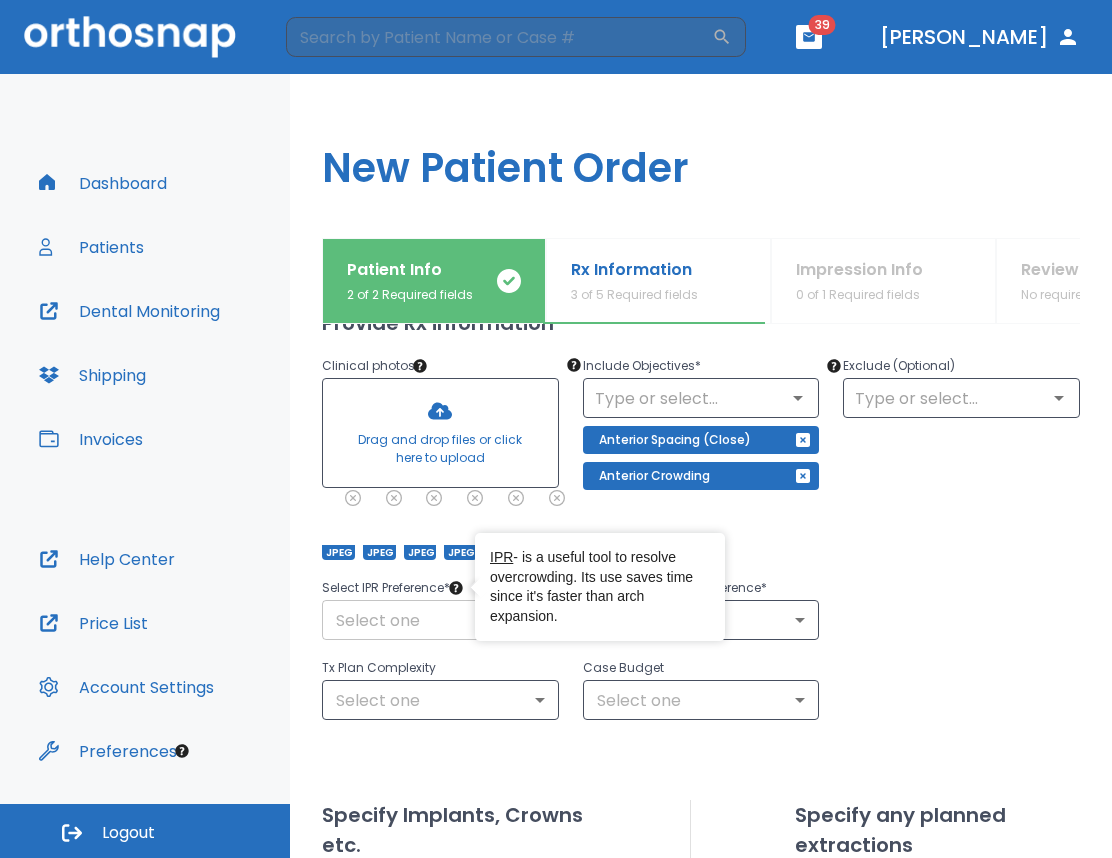 click on "​ 39 Dr. Mortenson Dashboard Patients Dental Monitoring Shipping Invoices Help Center Price List Account Settings Preferences Logout Uploading files and placing your order. One moment, please. New Patient Order Patient Info 2 of 2 Required fields Rx Information 3 of 5 Required fields Impression Info 0 of 1 Required fields Review & Submit Order No required fields What arches need attention?* Upper Arches Lower Arches Provide Rx information Clinical photos * Drag and drop files or click here to upload JPEG JPEG JPEG JPEG JPEG JPEG Include Objectives * ​ Anterior Spacing (Close) Anterior Crowding Exclude (Optional) ​ Select IPR Preference * Select one ​ Select Attachment Preference * Select one ​ Tx Plan Complexity Select one ​ Case Budget Select one ​ Specify Implants, Crowns etc. Specify any planned extractions Save as draft Cancel Back Next IPR  - is a useful tool to resolve overcrowding. Its use saves time since it's faster than arch expansion." at bounding box center (556, 429) 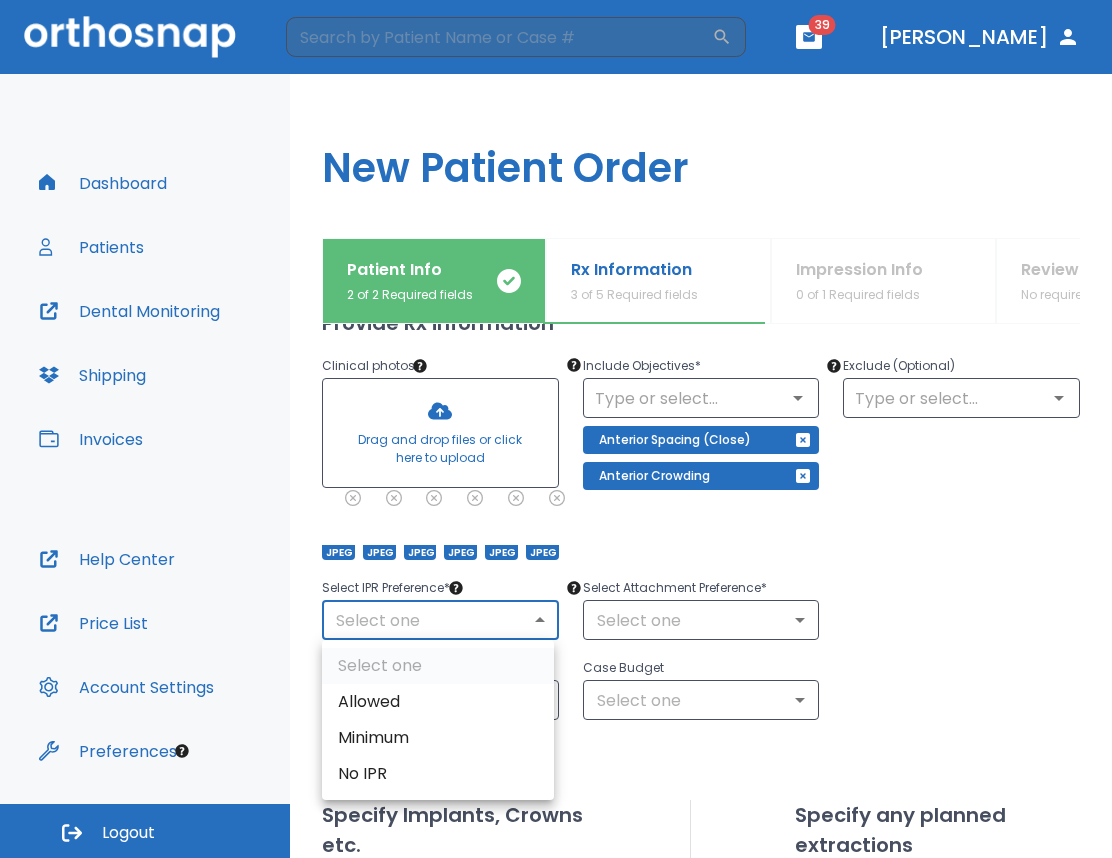 click on "Minimum" at bounding box center (438, 738) 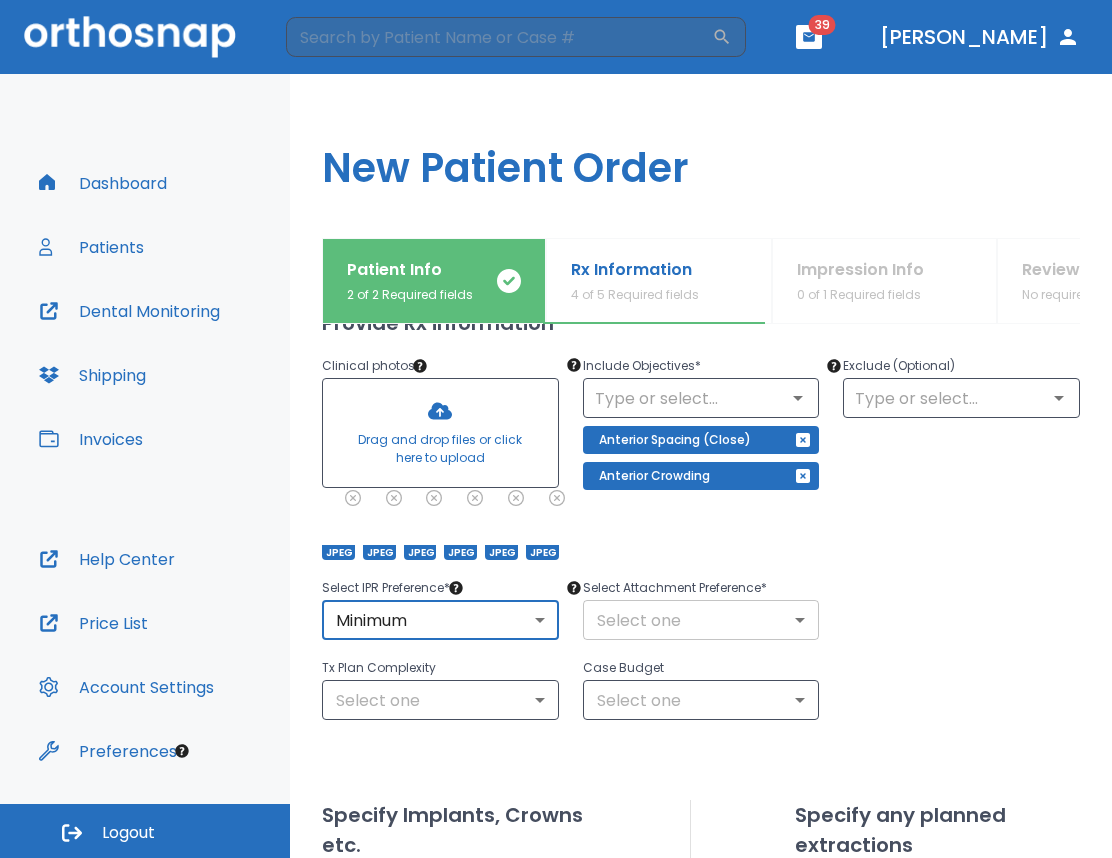 click on "​ 39 Dr. Mortenson Dashboard Patients Dental Monitoring Shipping Invoices Help Center Price List Account Settings Preferences Logout Uploading files and placing your order. One moment, please. New Patient Order Patient Info 2 of 2 Required fields Rx Information 4 of 5 Required fields Impression Info 0 of 1 Required fields Review & Submit Order No required fields What arches need attention?* Upper Arches Lower Arches Provide Rx information Clinical photos * Drag and drop files or click here to upload JPEG JPEG JPEG JPEG JPEG JPEG Include Objectives * ​ Anterior Spacing (Close) Anterior Crowding Exclude (Optional) ​ Select IPR Preference * Minimum 2 ​ Select Attachment Preference * Select one ​ Tx Plan Complexity Select one ​ Case Budget Select one ​ Specify Implants, Crowns etc. Specify any planned extractions Save as draft Cancel Back Next" at bounding box center (556, 429) 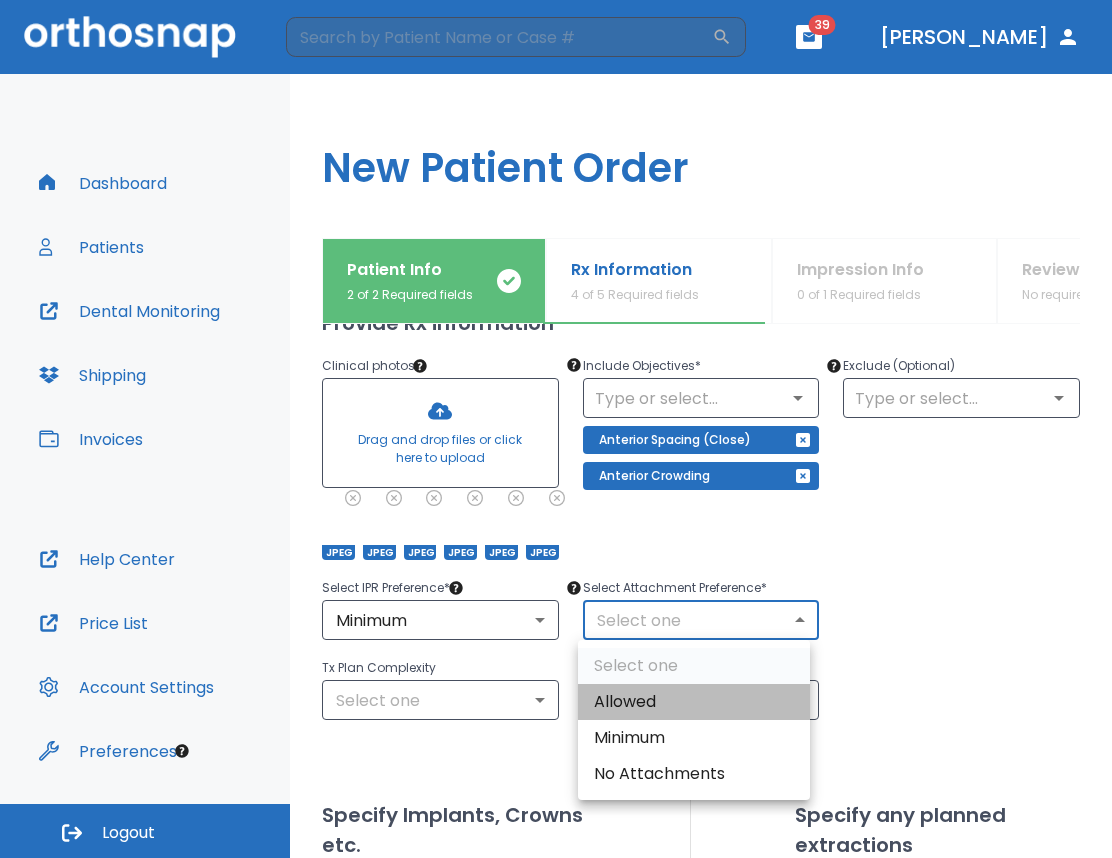 click on "Allowed" at bounding box center (694, 702) 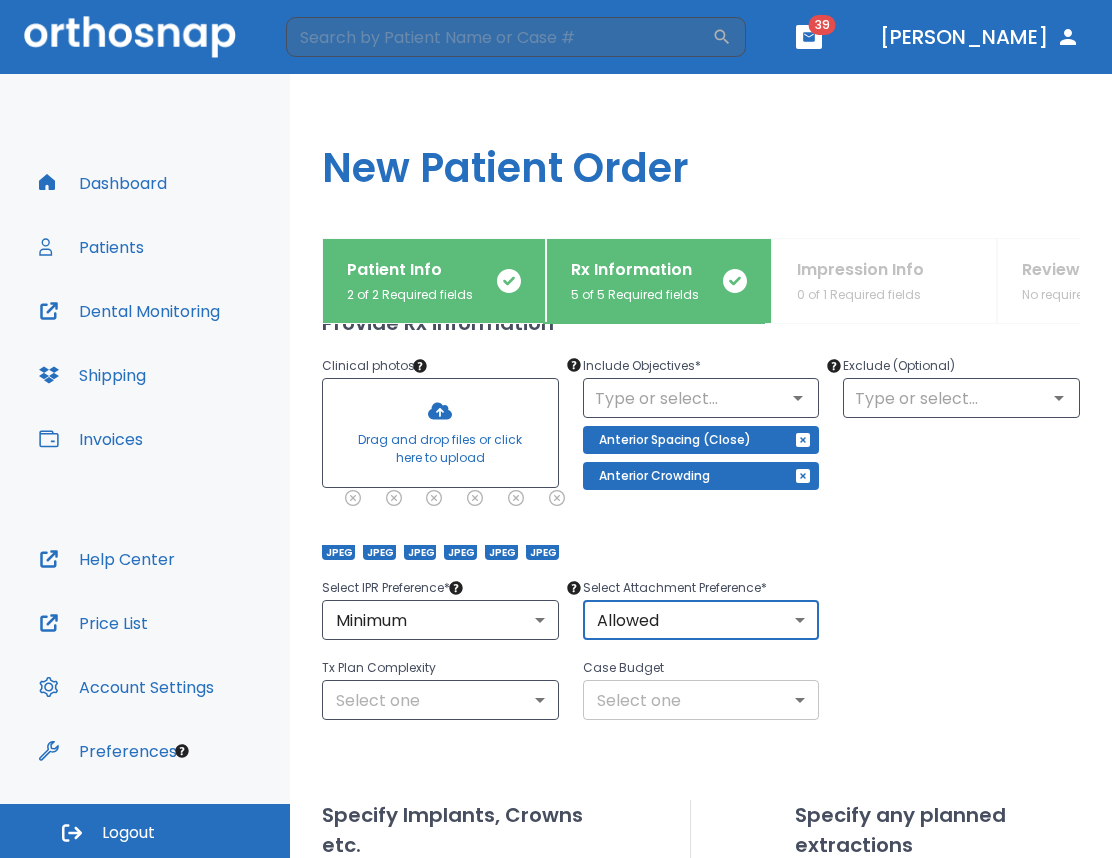 click on "​ 39 Dr. Mortenson Dashboard Patients Dental Monitoring Shipping Invoices Help Center Price List Account Settings Preferences Logout Uploading files and placing your order. One moment, please. New Patient Order Patient Info 2 of 2 Required fields Rx Information 5 of 5 Required fields Impression Info 0 of 1 Required fields Review & Submit Order No required fields What arches need attention?* Upper Arches Lower Arches Provide Rx information Clinical photos * Drag and drop files or click here to upload JPEG JPEG JPEG JPEG JPEG JPEG Include Objectives * ​ Anterior Spacing (Close) Anterior Crowding Exclude (Optional) ​ Select IPR Preference * Minimum 2 ​ Select Attachment Preference * Allowed 1 ​ Tx Plan Complexity Select one ​ Case Budget Select one ​ Specify Implants, Crowns etc. Specify any planned extractions Save as draft Cancel Back Next" at bounding box center [556, 429] 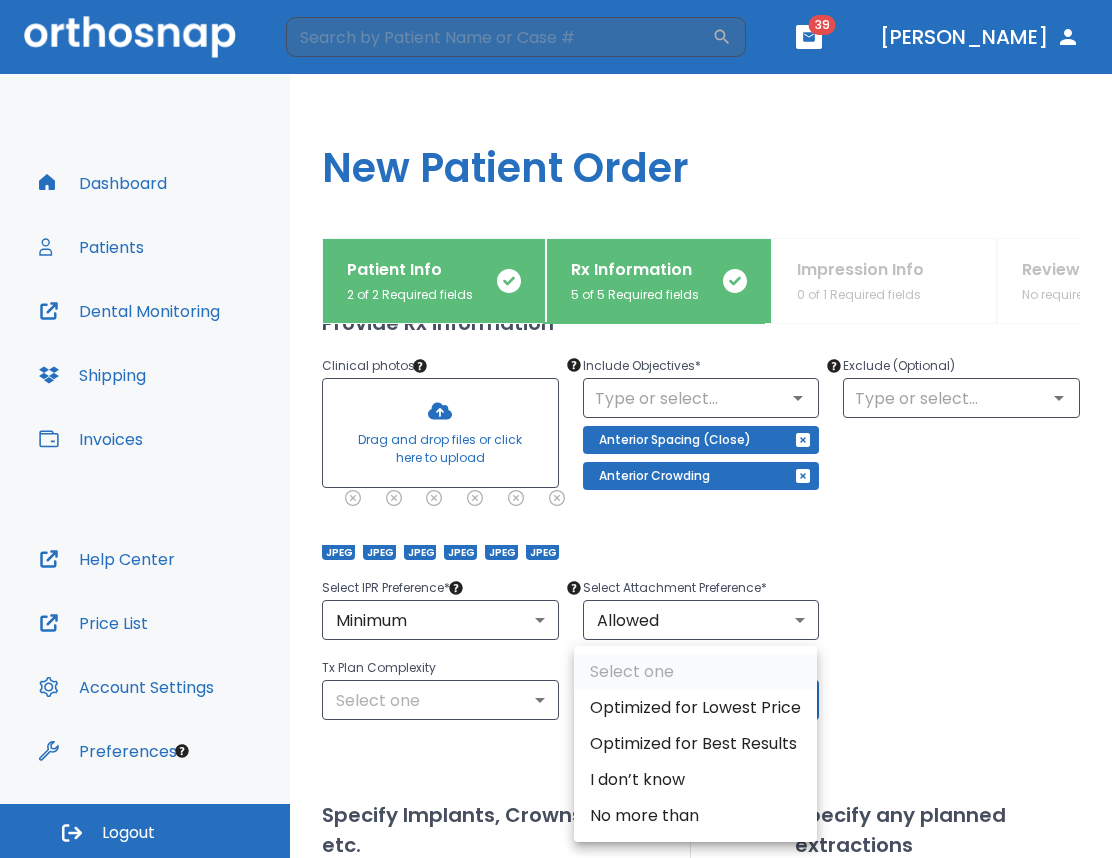 click on "I don’t know" at bounding box center [695, 780] 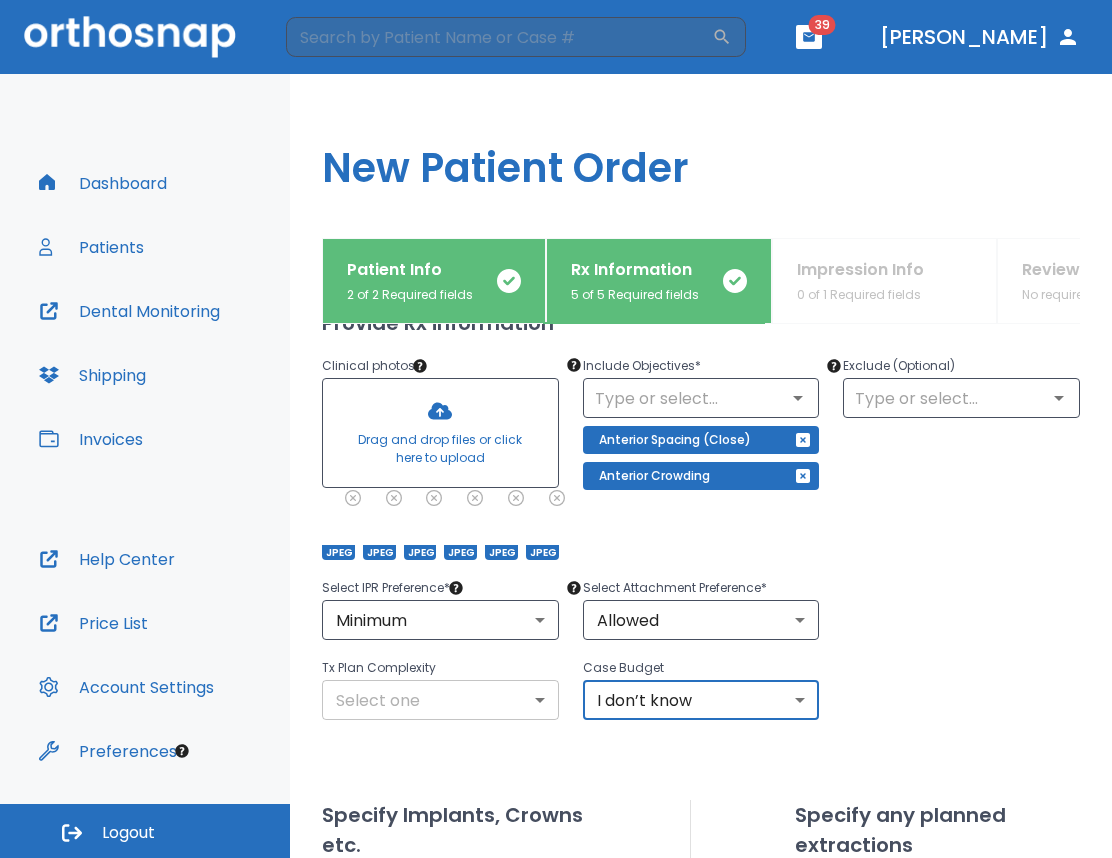 click on "​ 39 Dr. Mortenson Dashboard Patients Dental Monitoring Shipping Invoices Help Center Price List Account Settings Preferences Logout Uploading files and placing your order. One moment, please. New Patient Order Patient Info 2 of 2 Required fields Rx Information 5 of 5 Required fields Impression Info 0 of 1 Required fields Review & Submit Order No required fields What arches need attention?* Upper Arches Lower Arches Provide Rx information Clinical photos * Drag and drop files or click here to upload JPEG JPEG JPEG JPEG JPEG JPEG Include Objectives * ​ Anterior Spacing (Close) Anterior Crowding Exclude (Optional) ​ Select IPR Preference * Minimum 2 ​ Select Attachment Preference * Allowed 1 ​ Tx Plan Complexity Select one ​ Case Budget I don’t know 2 ​ Specify Implants, Crowns etc. Specify any planned extractions Save as draft Cancel Back Next" at bounding box center (556, 429) 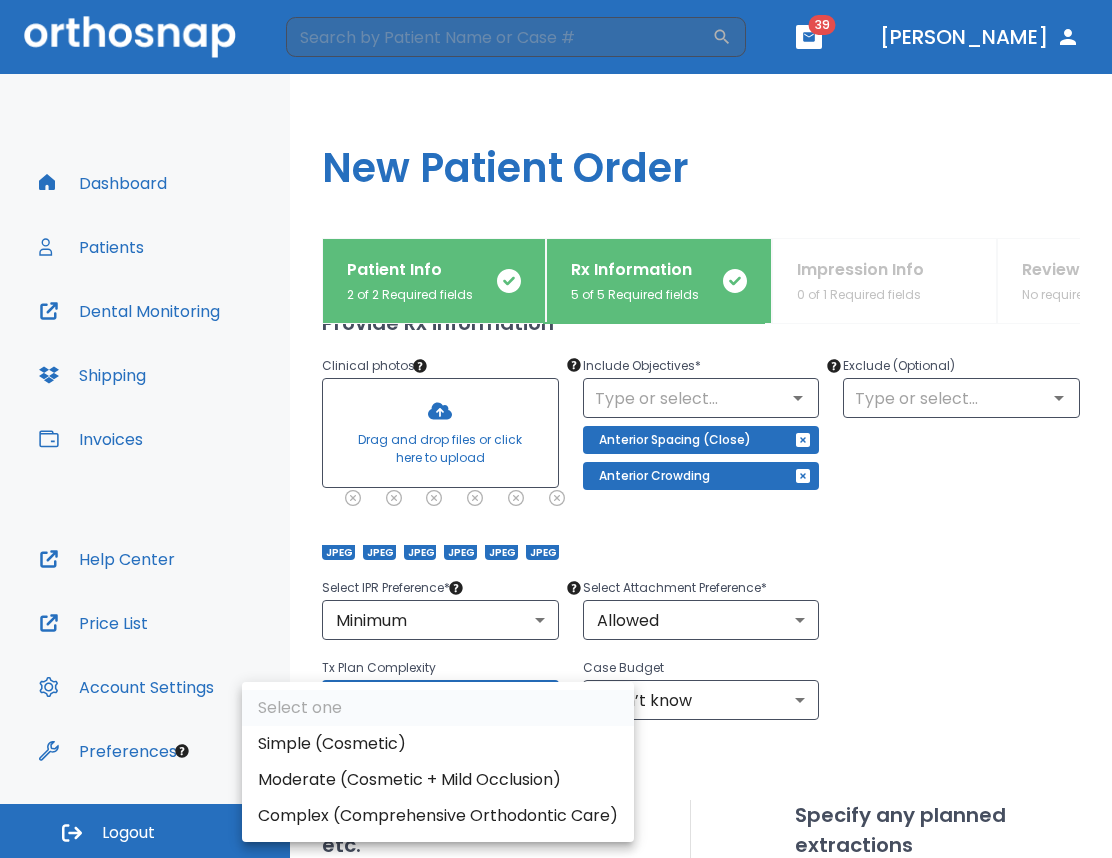 click on "Moderate (Cosmetic + Mild Occlusion)" at bounding box center [438, 780] 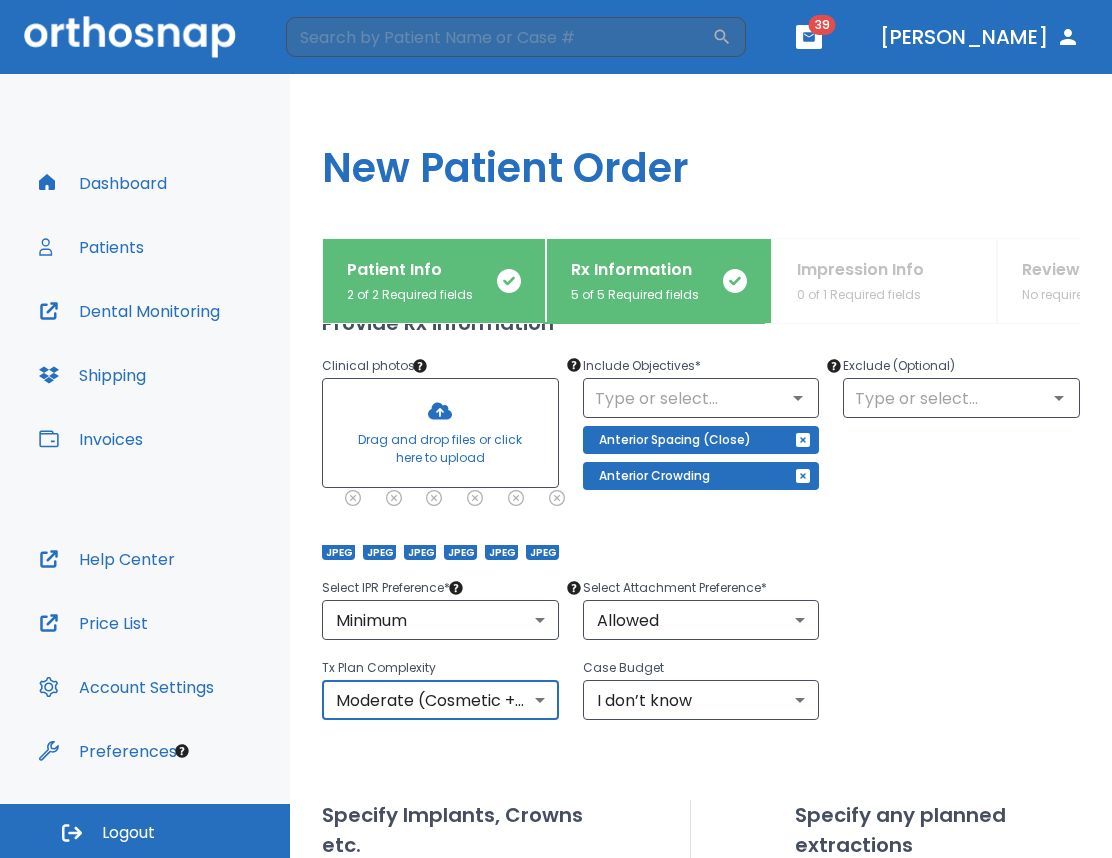 click on "​ 39 Dr. Mortenson Dashboard Patients Dental Monitoring Shipping Invoices Help Center Price List Account Settings Preferences Logout Uploading files and placing your order. One moment, please. New Patient Order Patient Info 2 of 2 Required fields Rx Information 5 of 5 Required fields Impression Info 0 of 1 Required fields Review & Submit Order No required fields What arches need attention?* Upper Arches Lower Arches Provide Rx information Clinical photos * Drag and drop files or click here to upload JPEG JPEG JPEG JPEG JPEG JPEG Include Objectives * ​ Anterior Spacing (Close) Anterior Crowding Exclude (Optional) ​ Select IPR Preference * Minimum 2 ​ Select Attachment Preference * Allowed 1 ​ Tx Plan Complexity Moderate (Cosmetic + Mild Occlusion) 1 ​ Case Budget I don’t know 2 ​ Specify Implants, Crowns etc. Specify any planned extractions Save as draft Cancel Back Next" at bounding box center [556, 429] 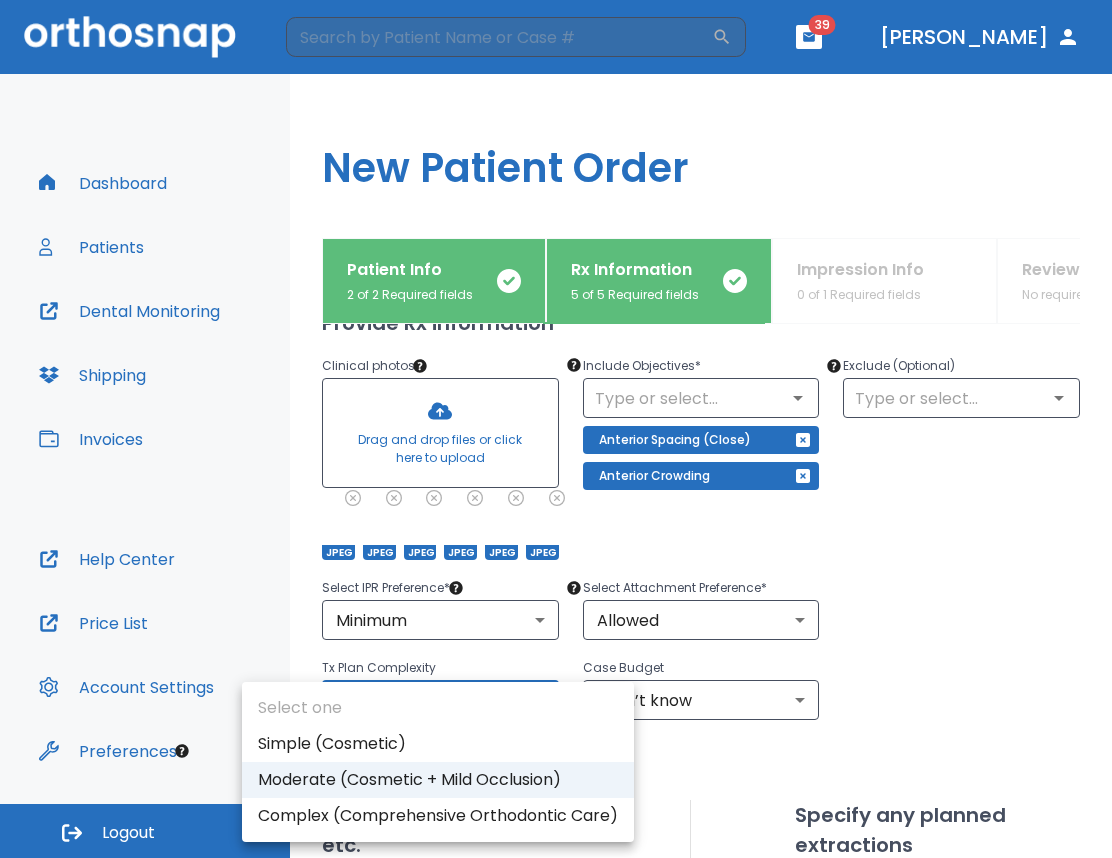 click on "Simple (Cosmetic)" at bounding box center (438, 744) 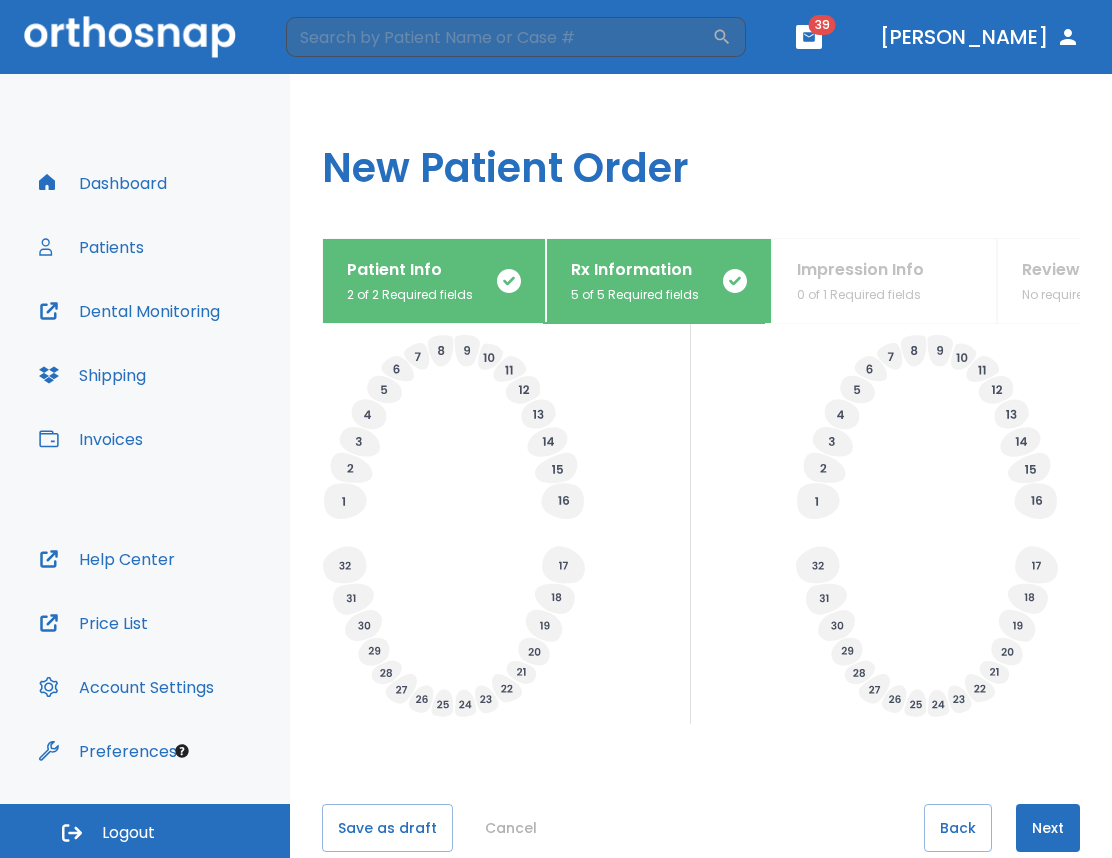 scroll, scrollTop: 798, scrollLeft: 0, axis: vertical 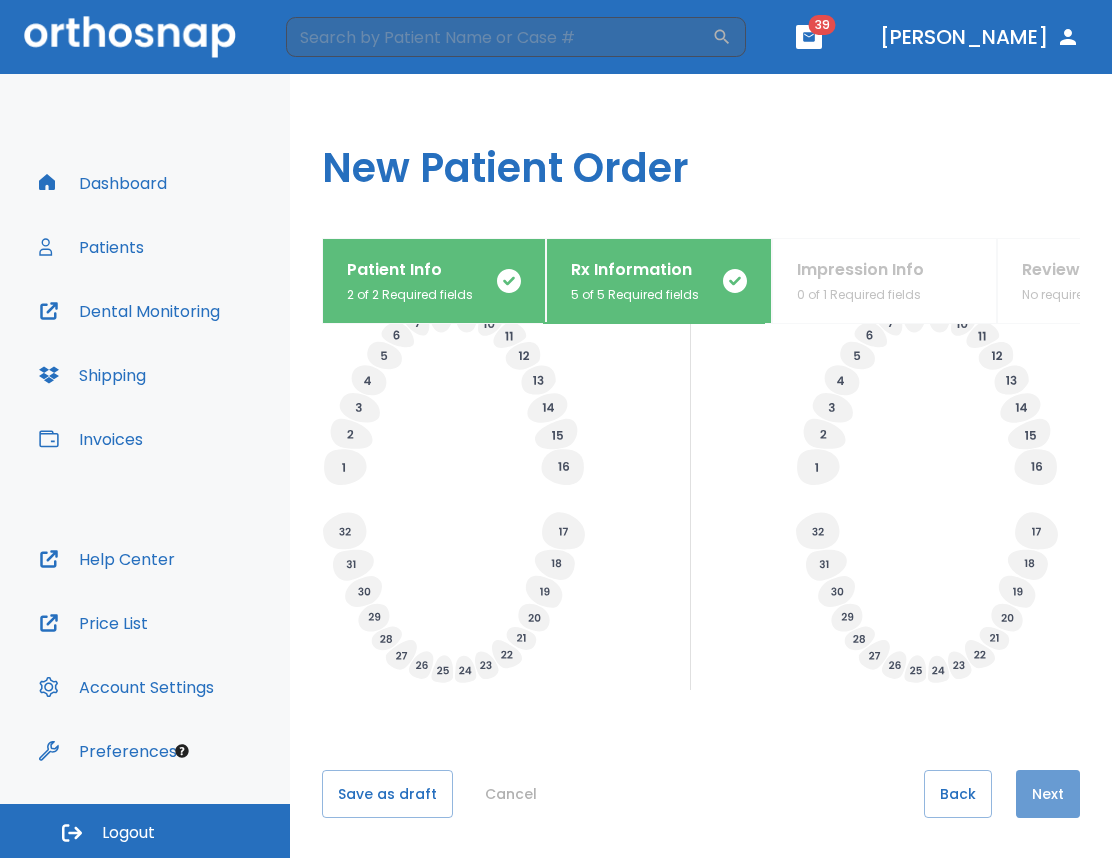 click on "Next" at bounding box center (1048, 794) 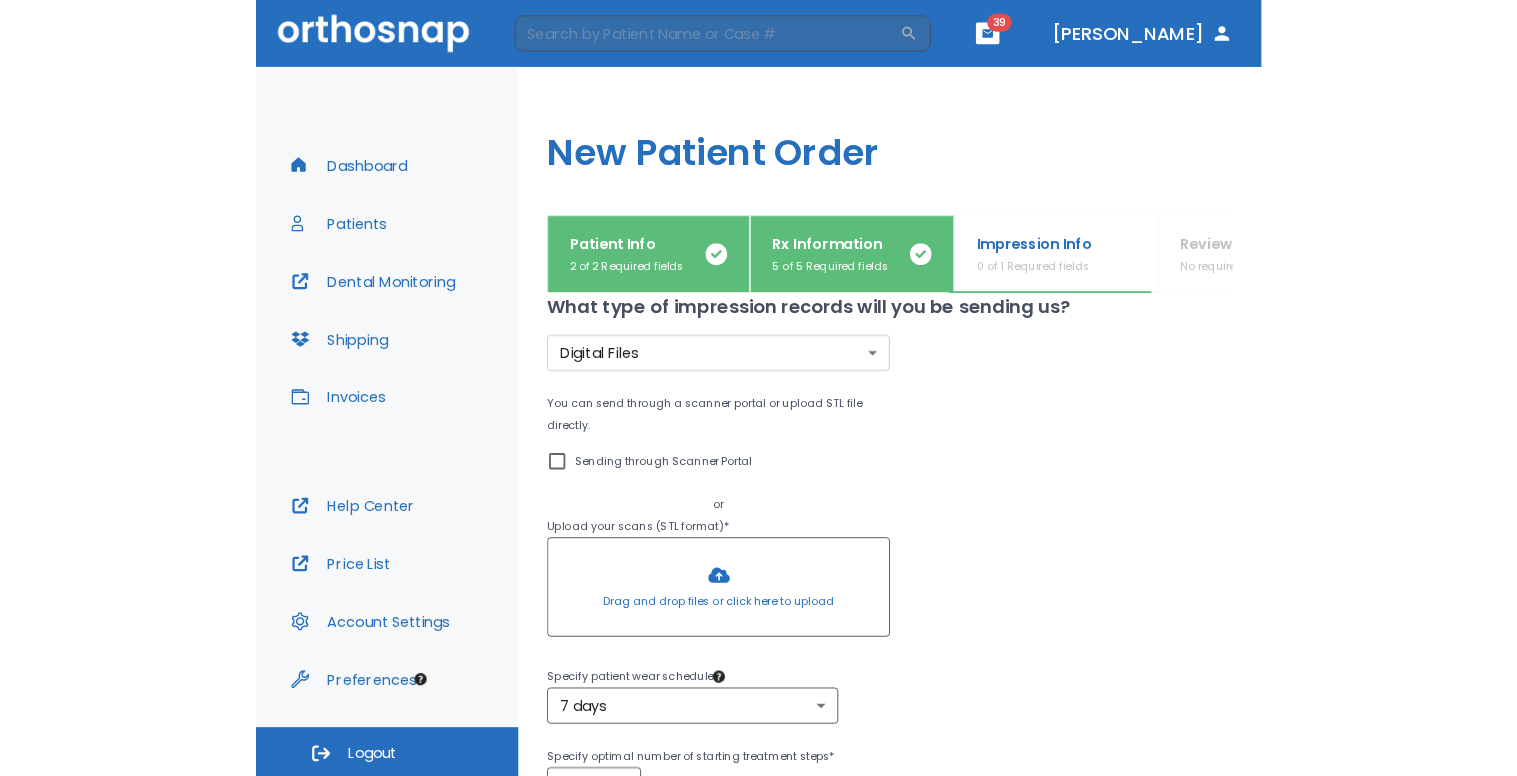 scroll, scrollTop: 0, scrollLeft: 0, axis: both 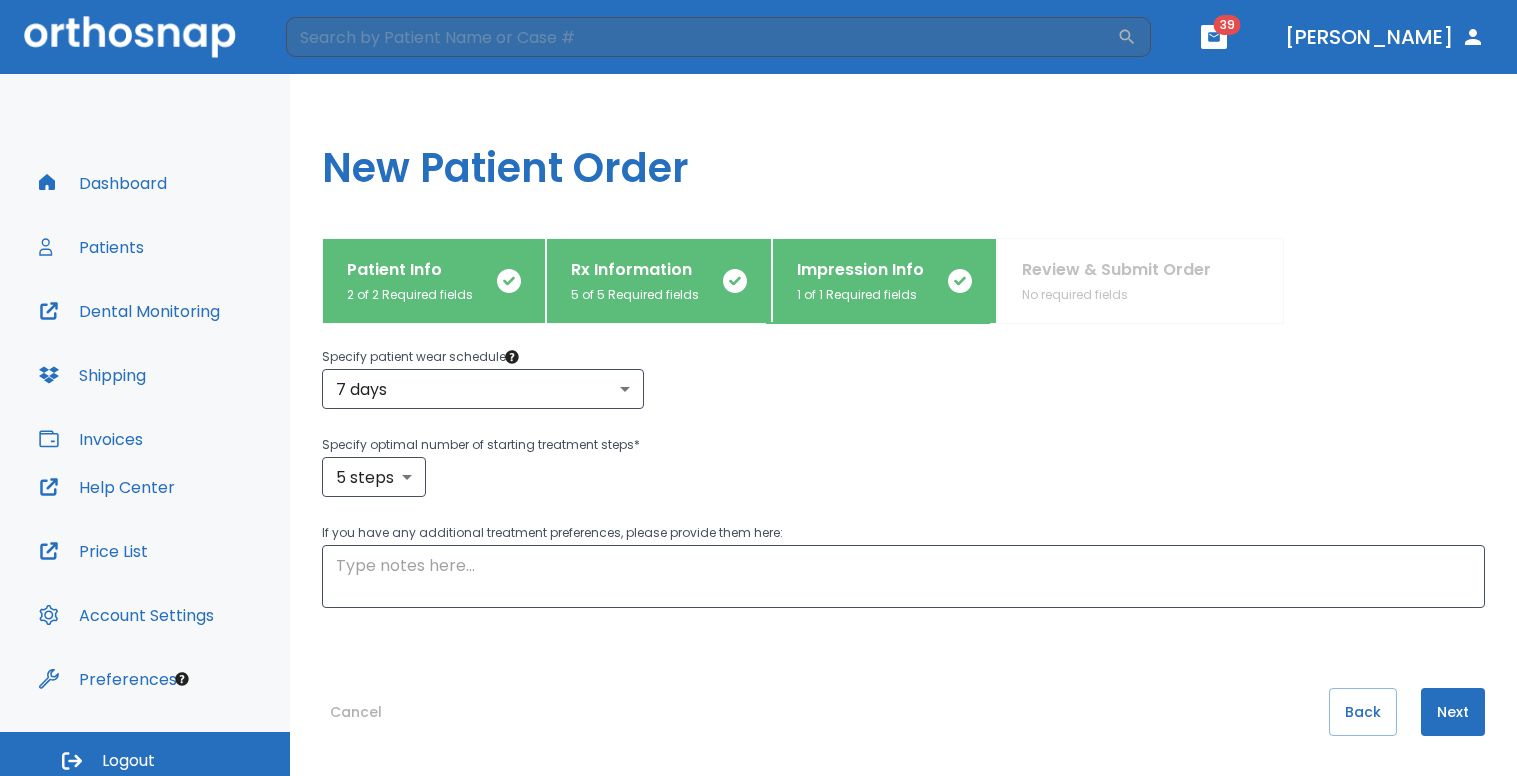 click on "Next" at bounding box center (1453, 712) 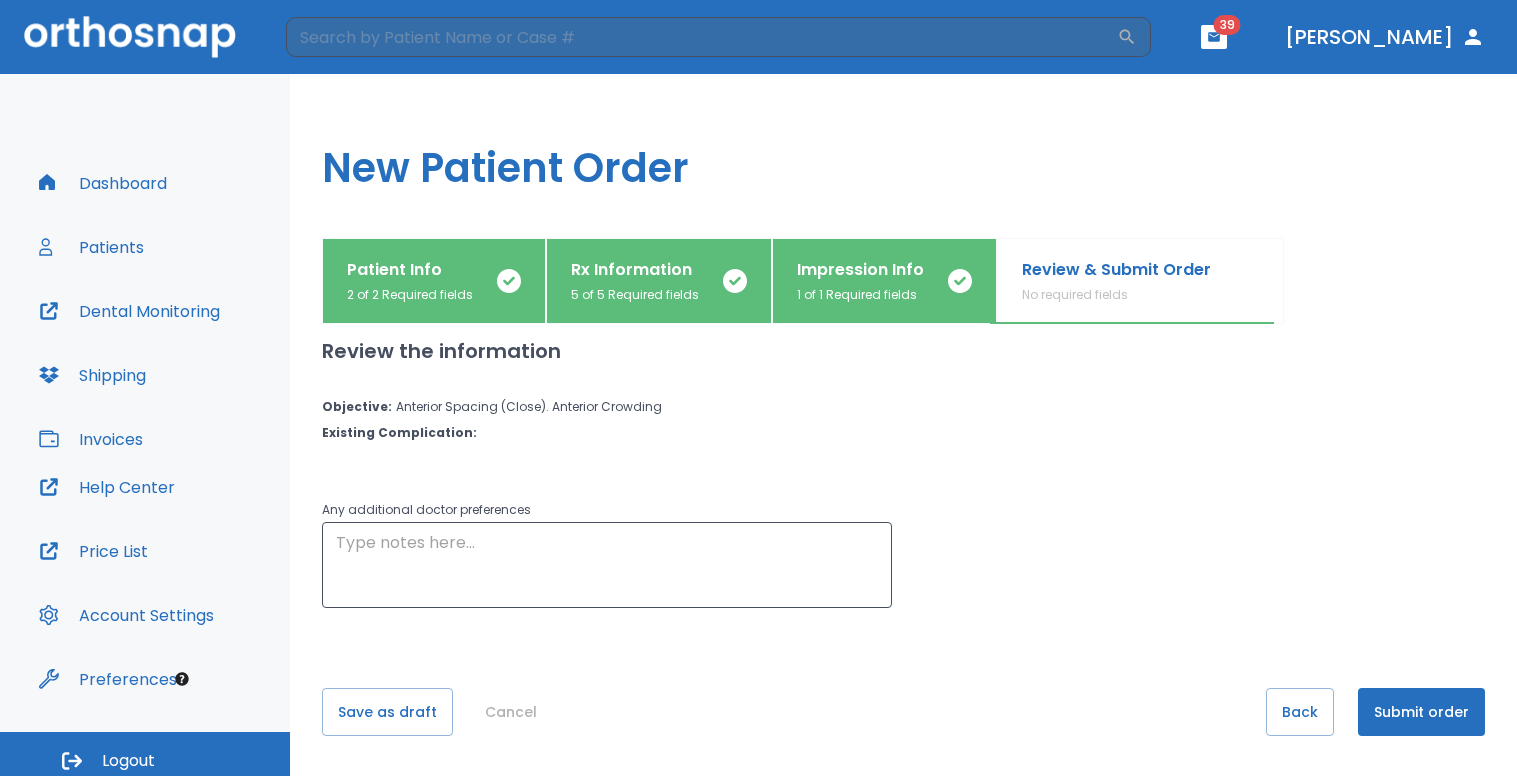 scroll, scrollTop: 0, scrollLeft: 0, axis: both 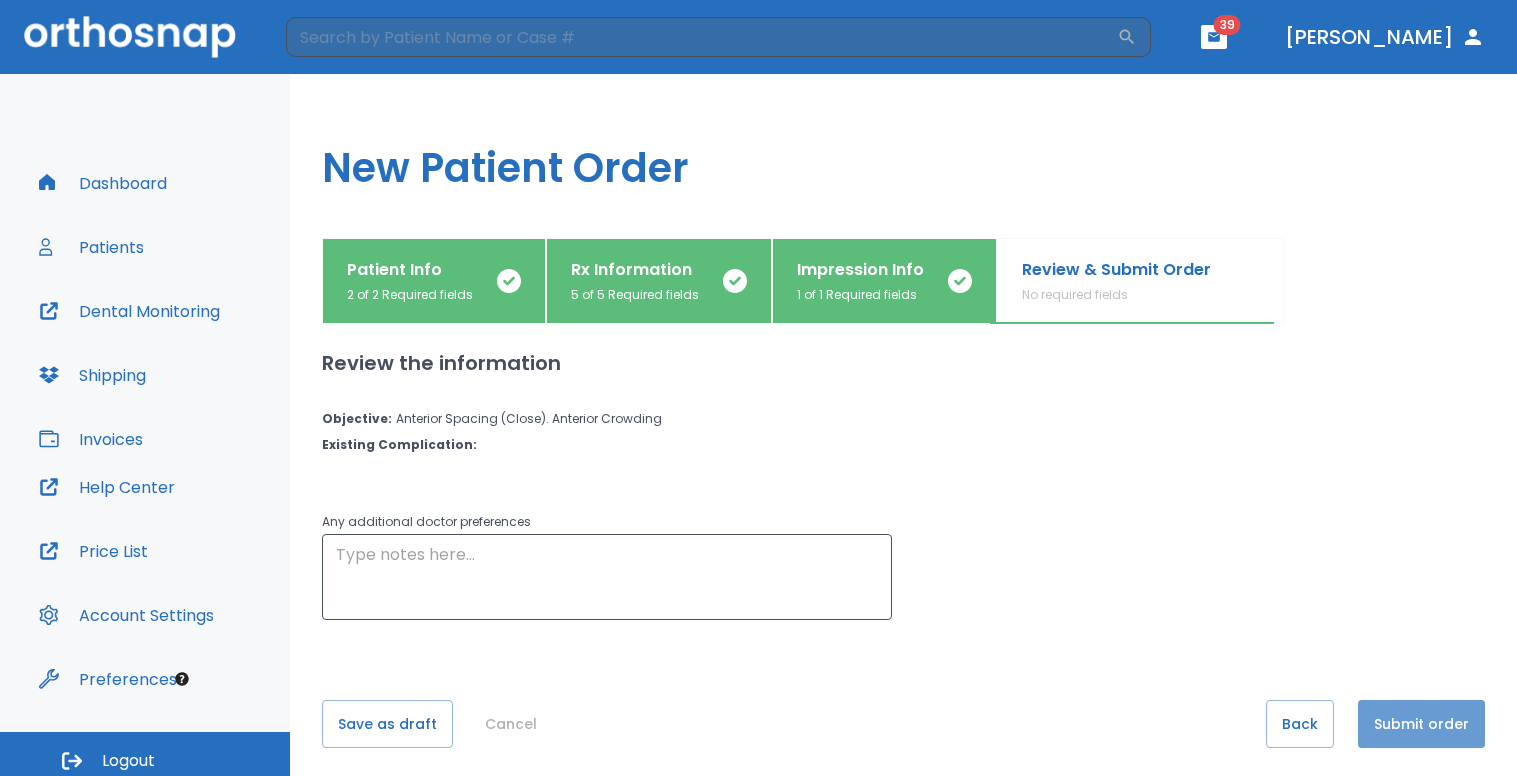 click on "Submit order" at bounding box center [1421, 724] 